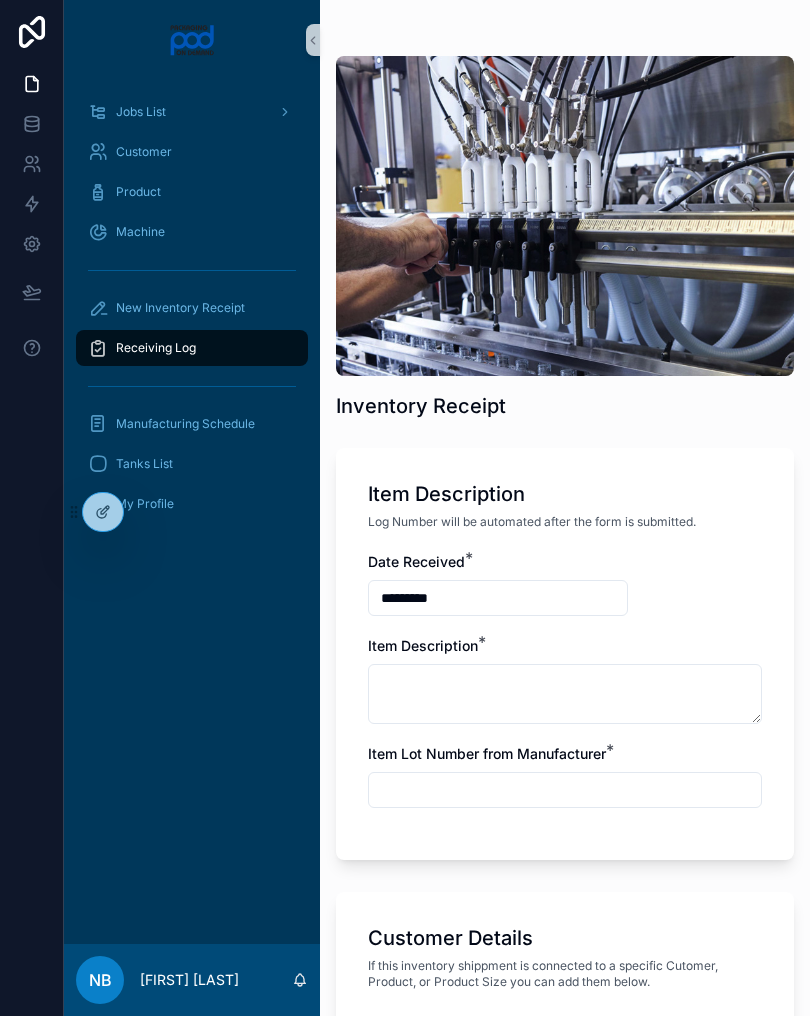 scroll, scrollTop: 0, scrollLeft: 0, axis: both 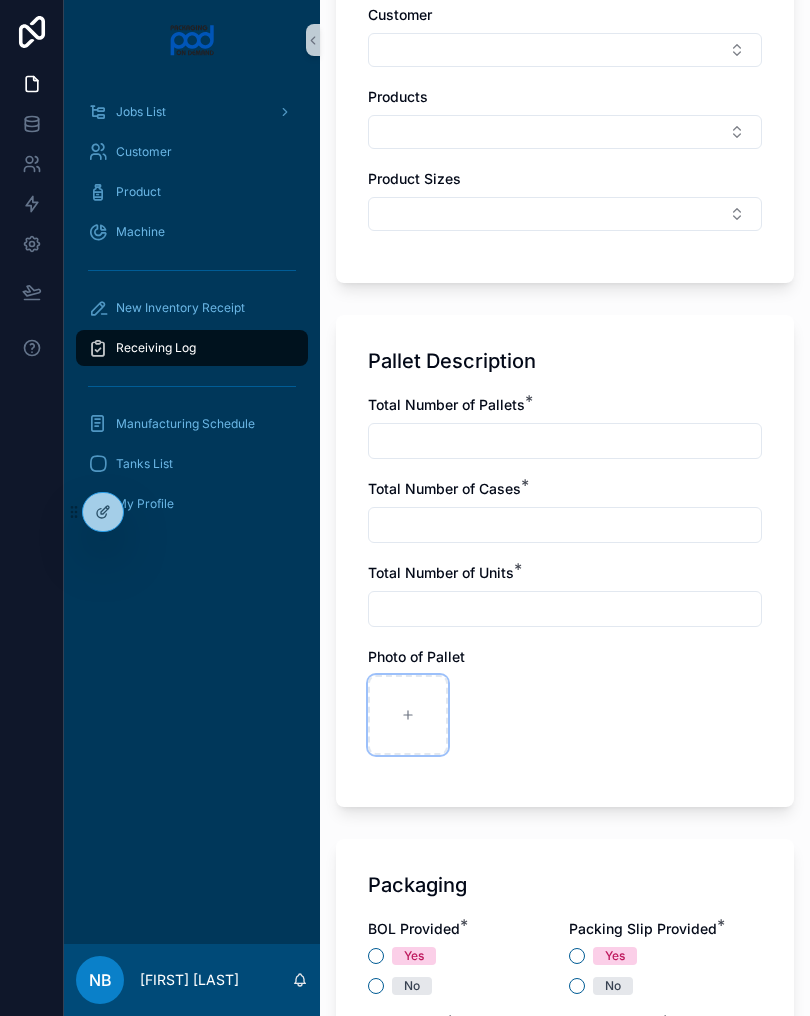 click at bounding box center [408, 715] 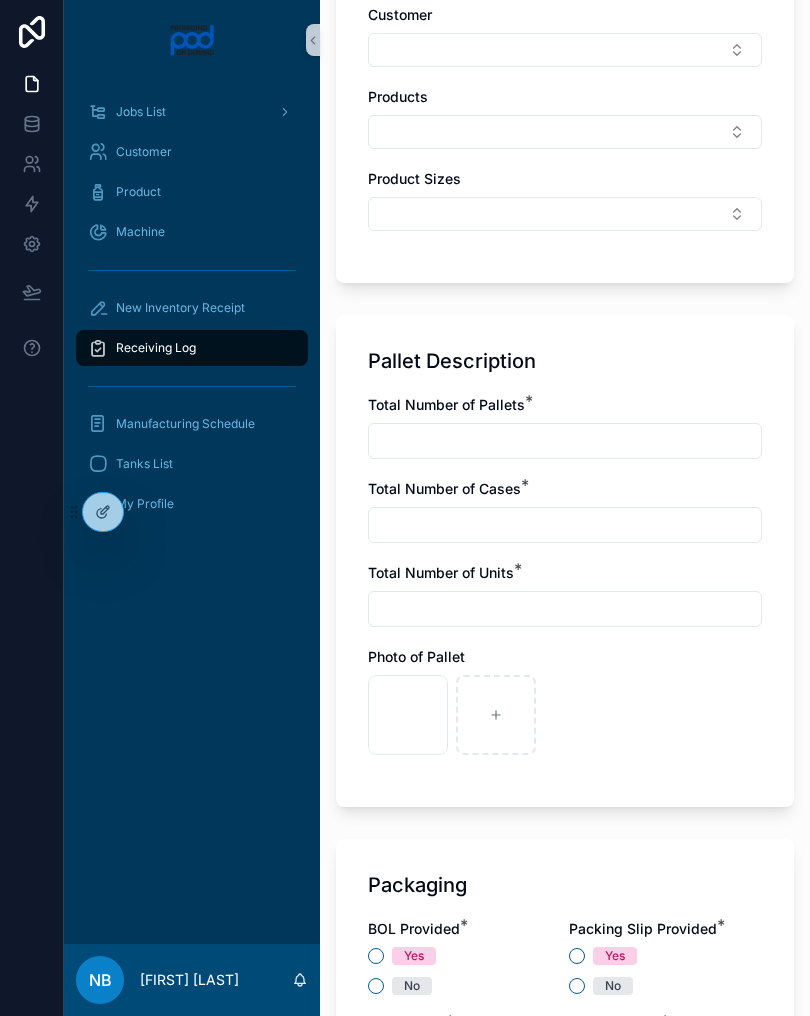 click at bounding box center (565, 441) 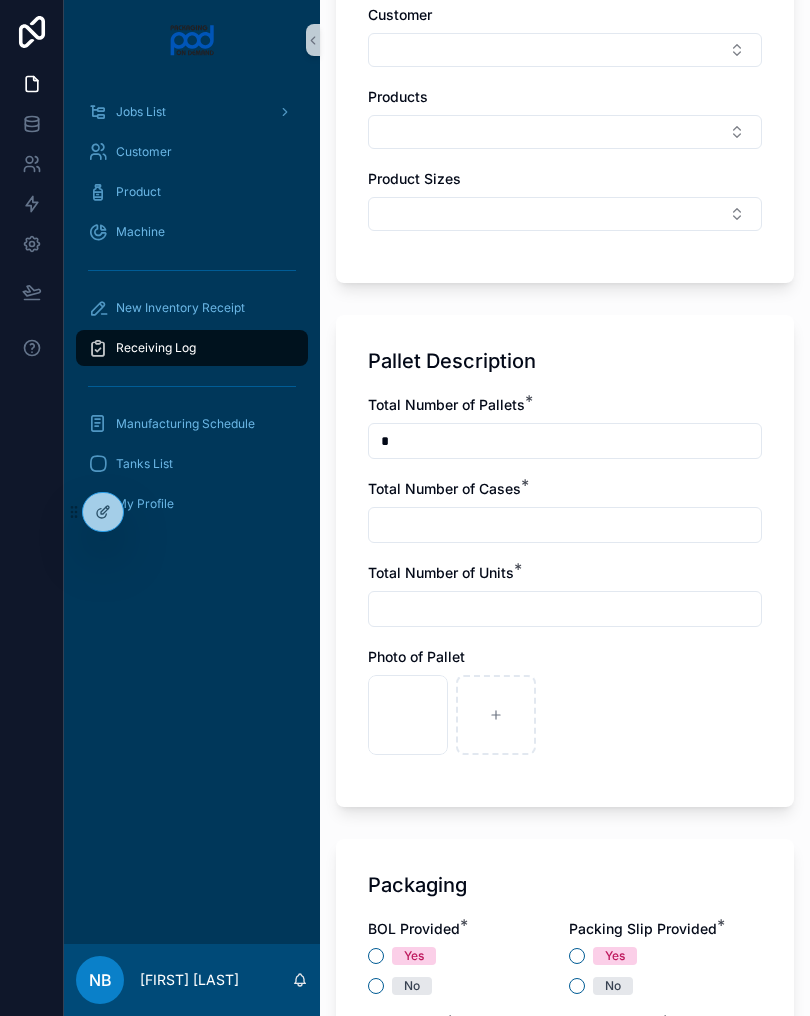 type on "*" 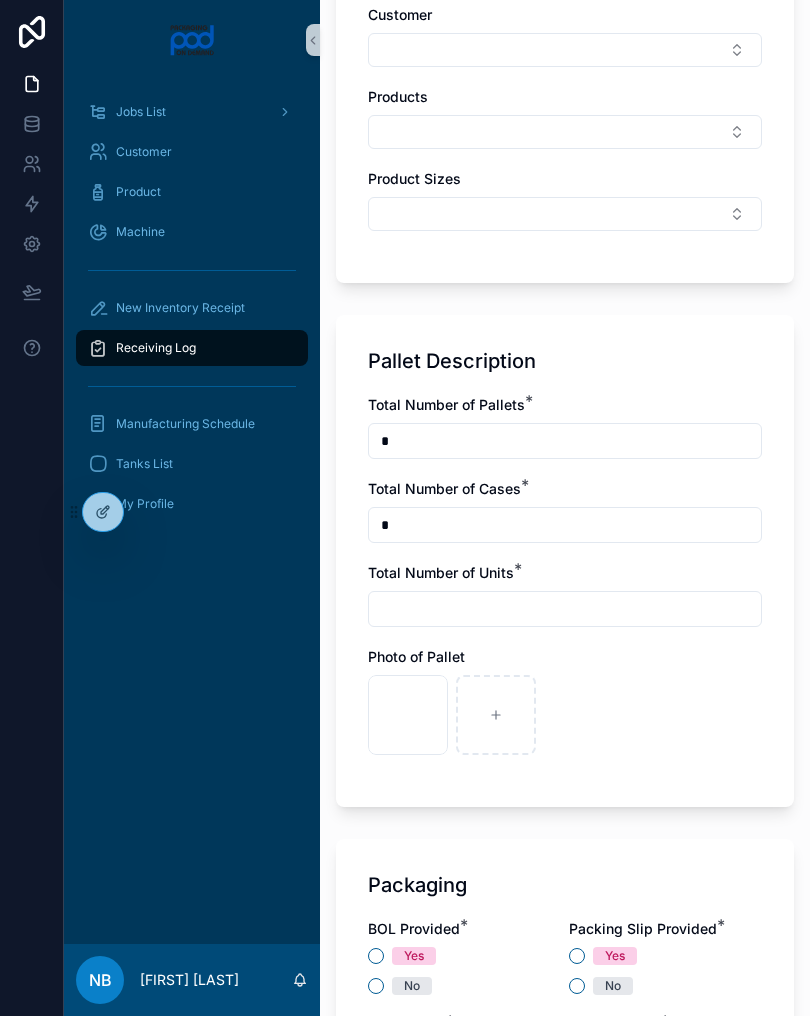 type on "*" 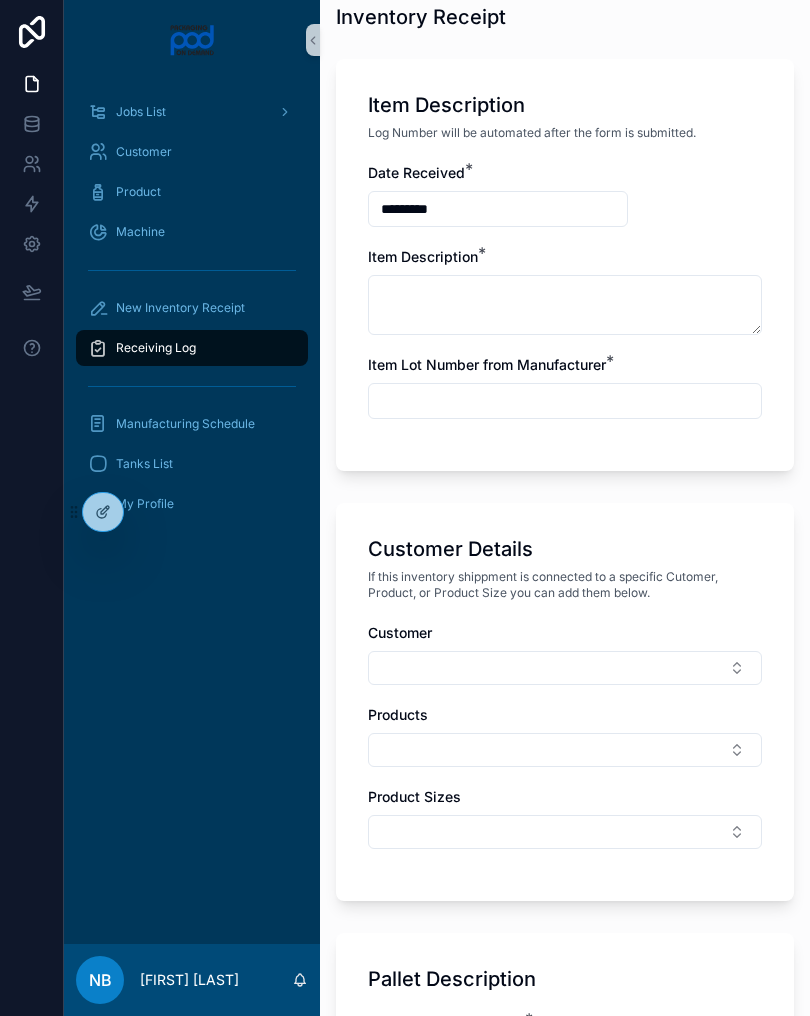 scroll, scrollTop: 291, scrollLeft: 0, axis: vertical 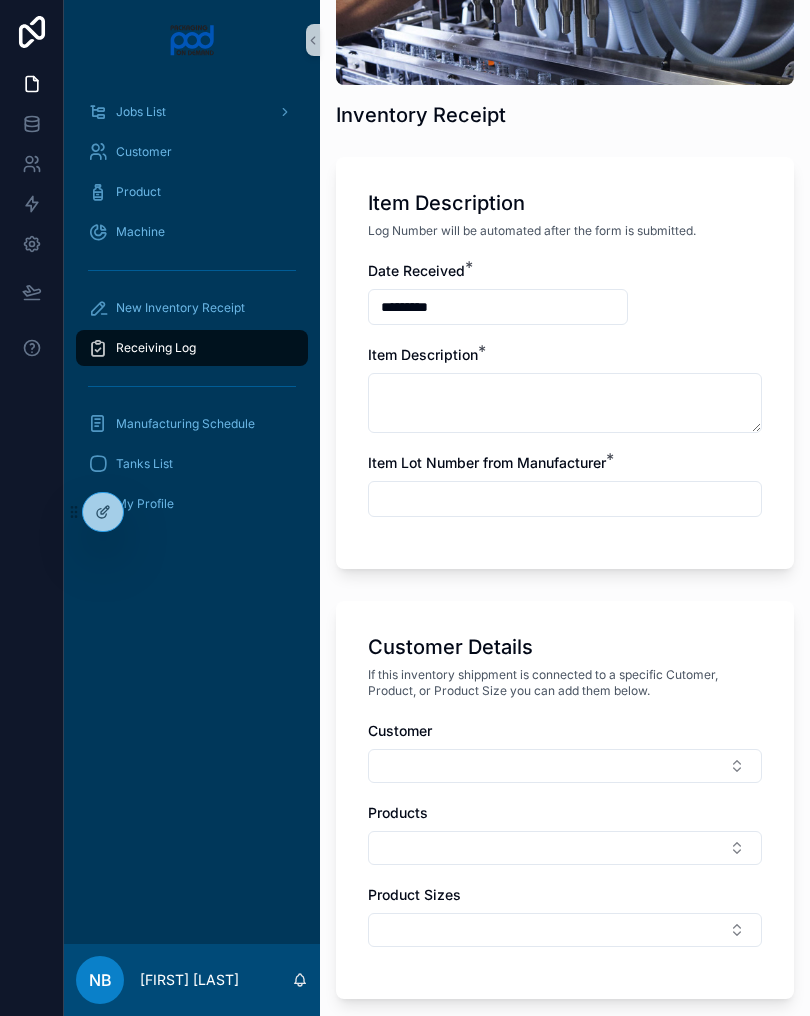type on "*" 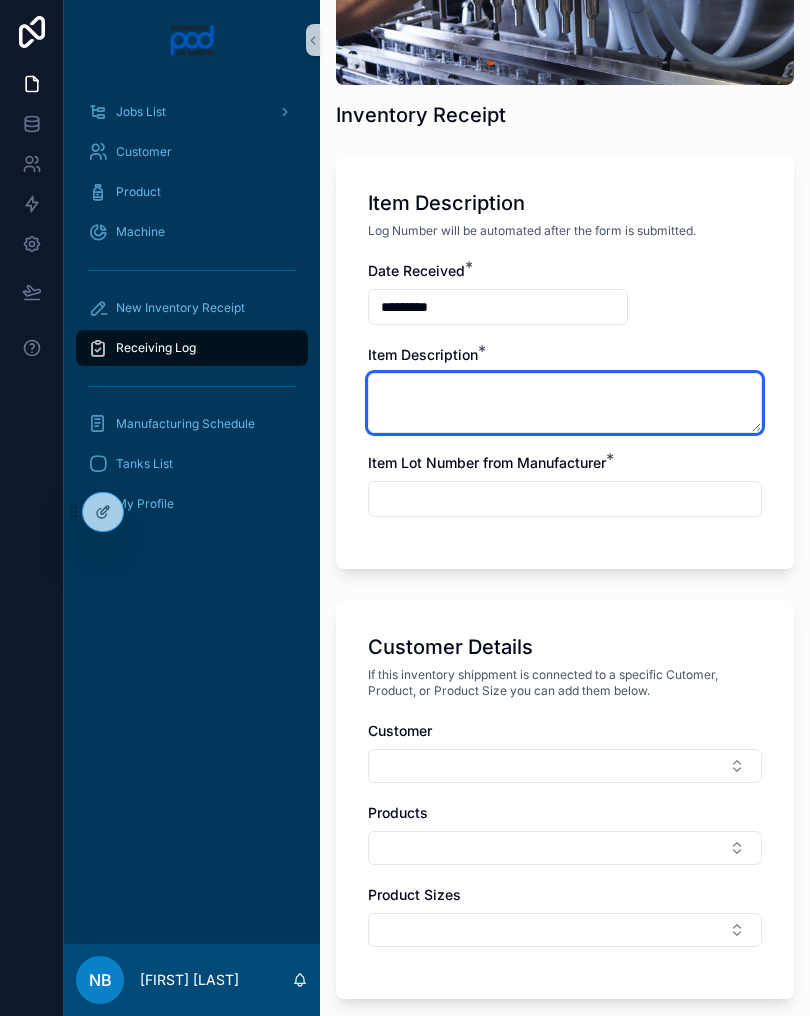 click at bounding box center (565, 403) 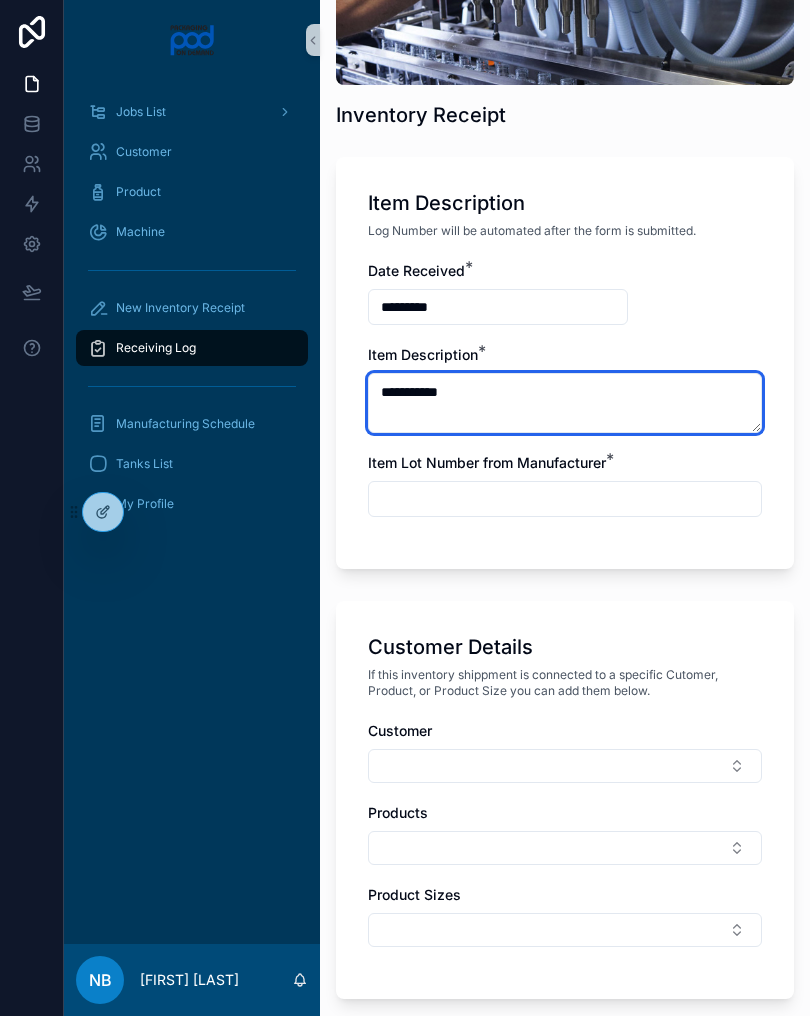 type on "**********" 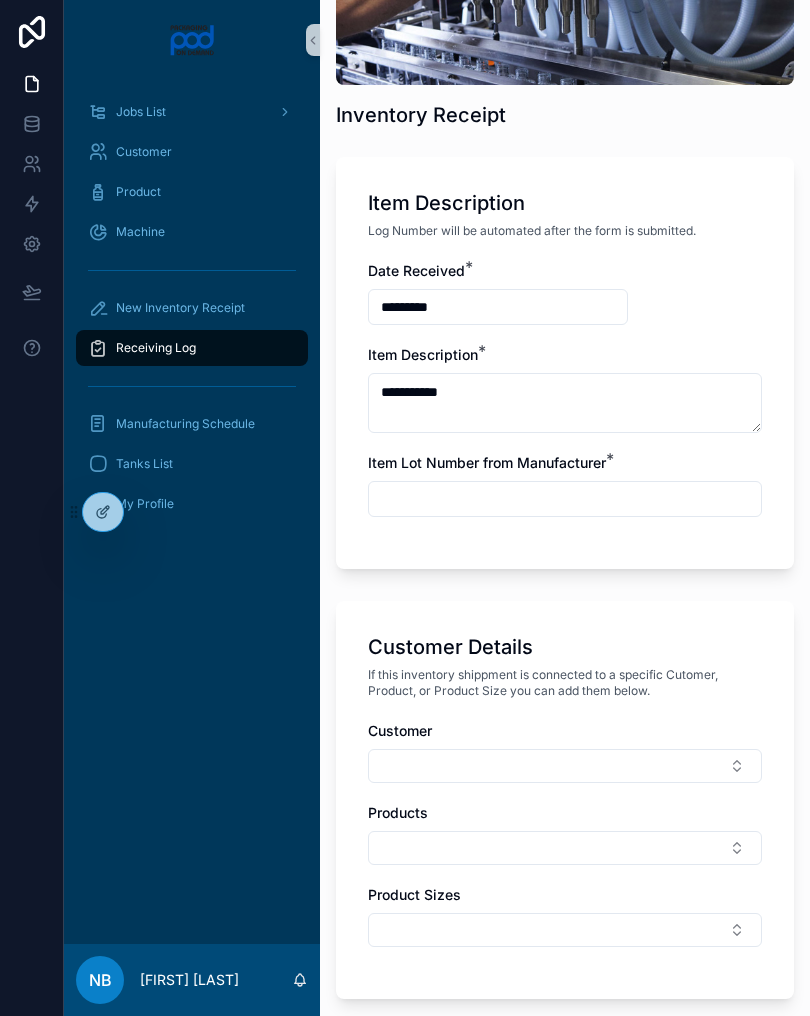 click at bounding box center [565, 499] 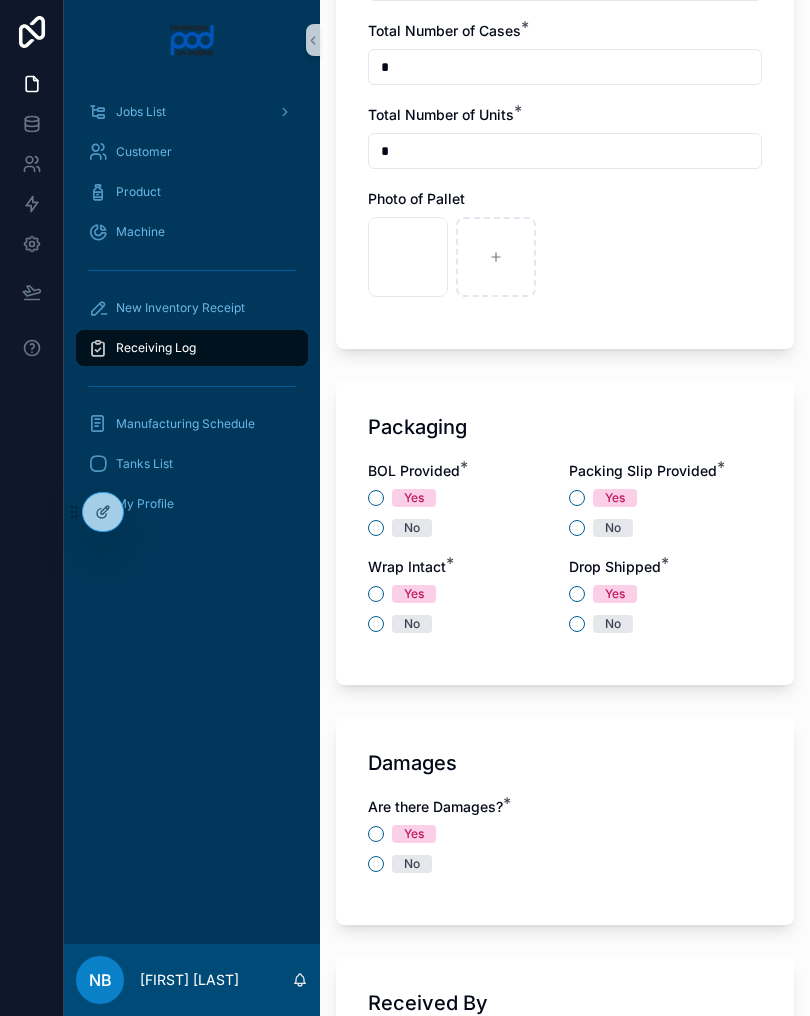 scroll, scrollTop: 1498, scrollLeft: 0, axis: vertical 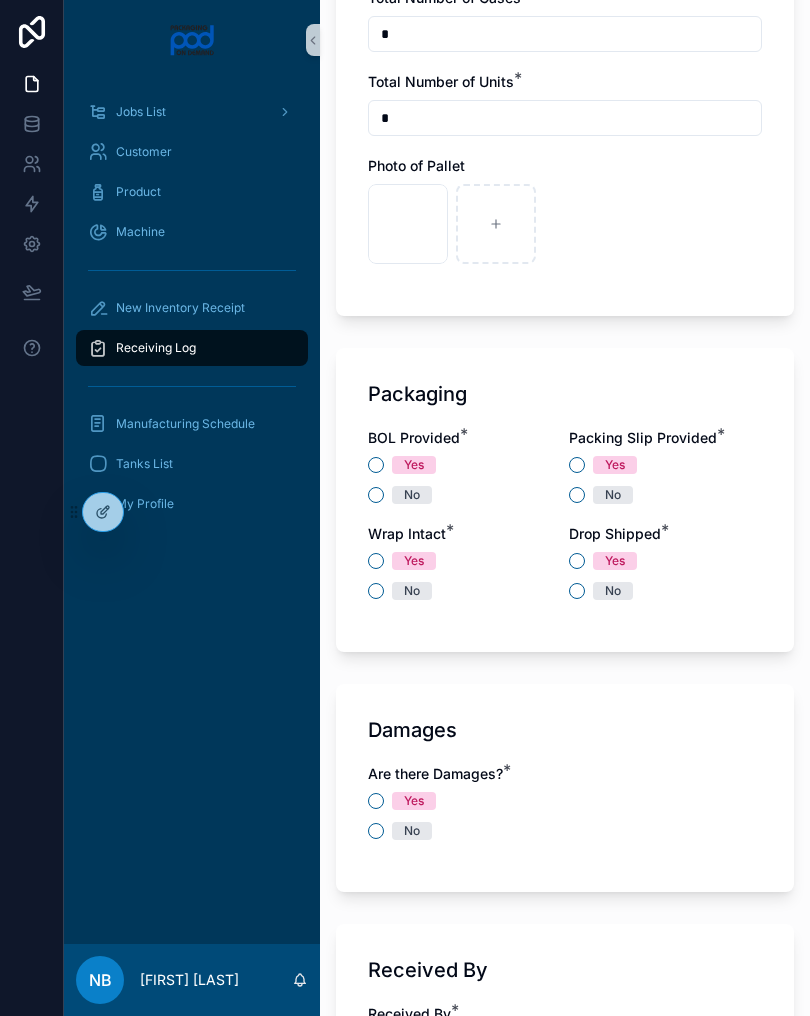 type on "********" 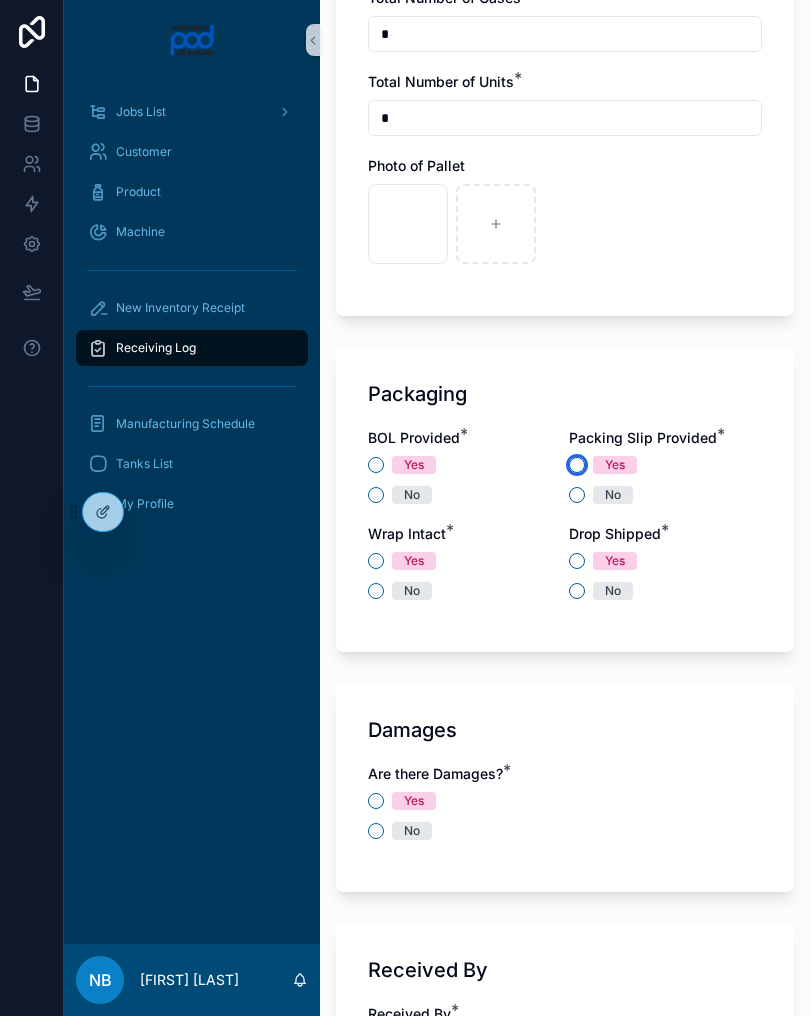 click on "Yes" at bounding box center (577, 465) 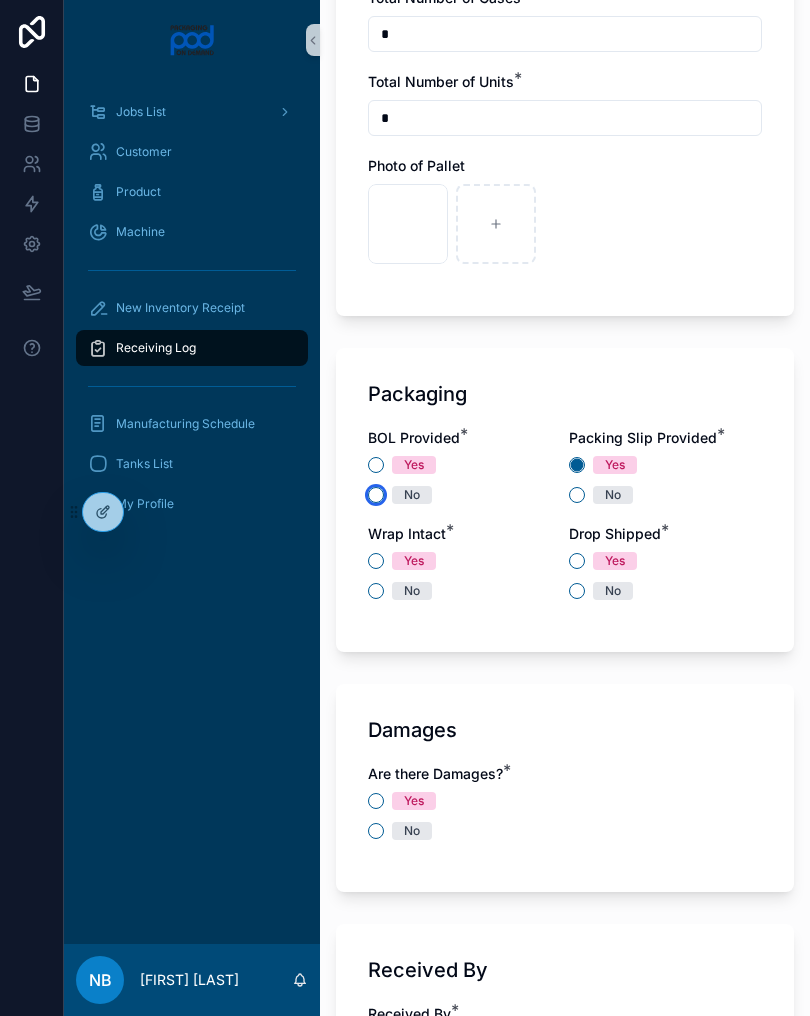 click on "No" at bounding box center [376, 495] 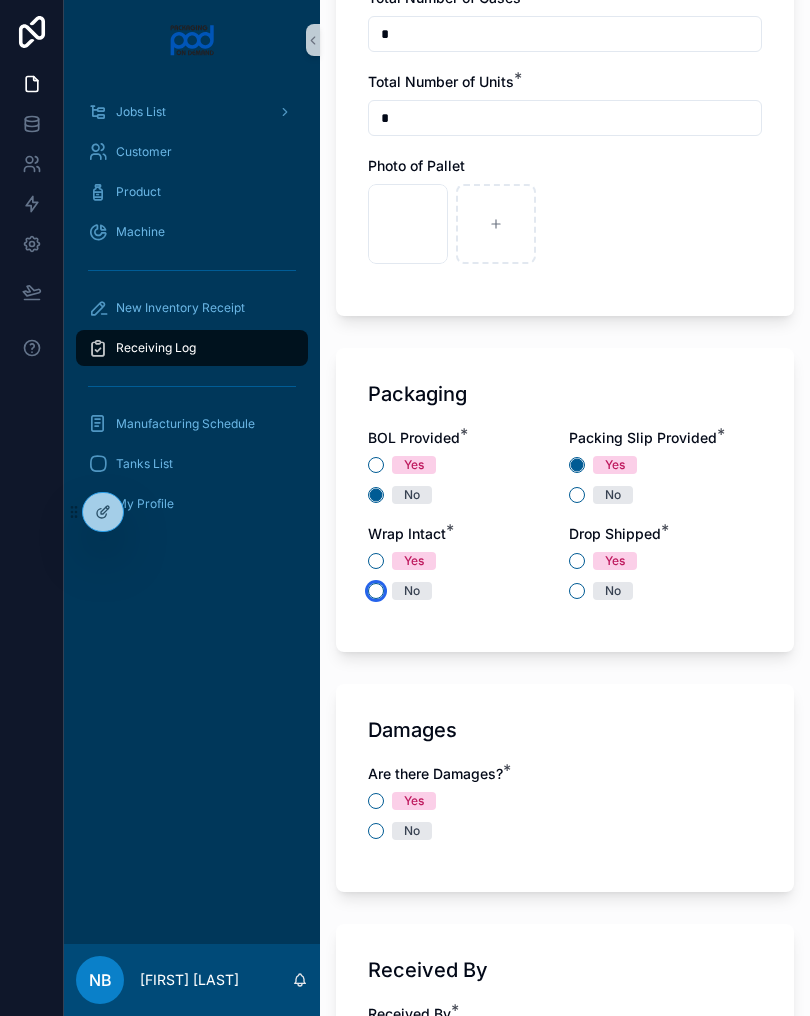 click on "No" at bounding box center (376, 591) 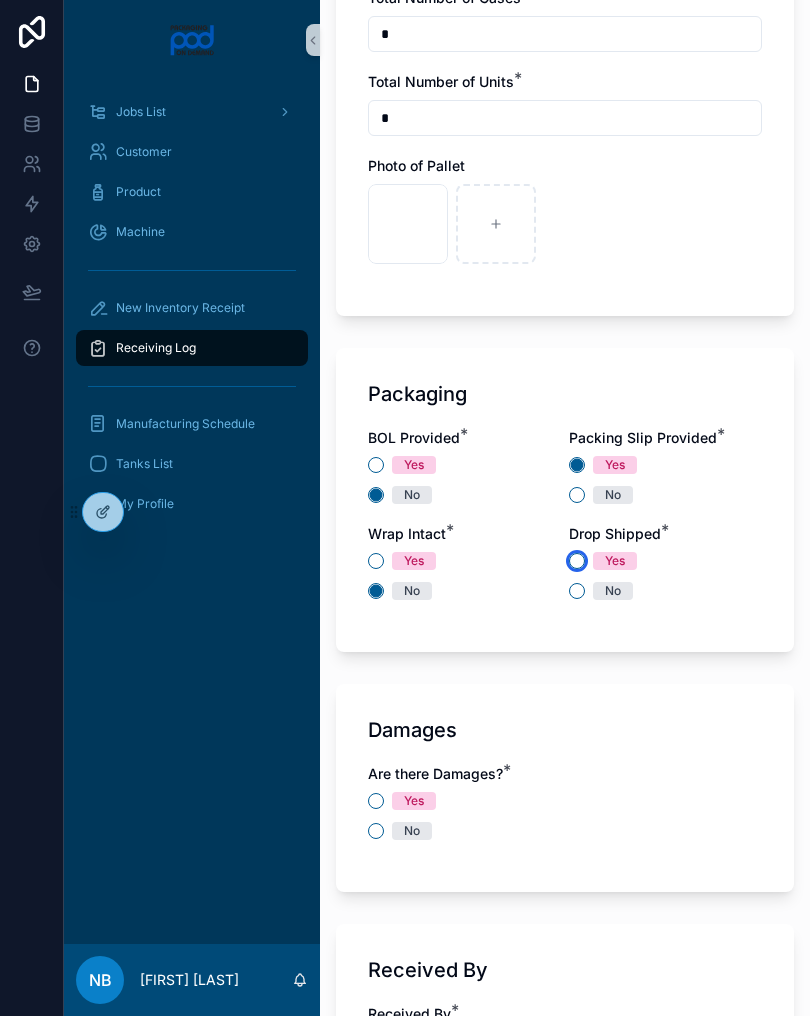 click on "Yes" at bounding box center [577, 561] 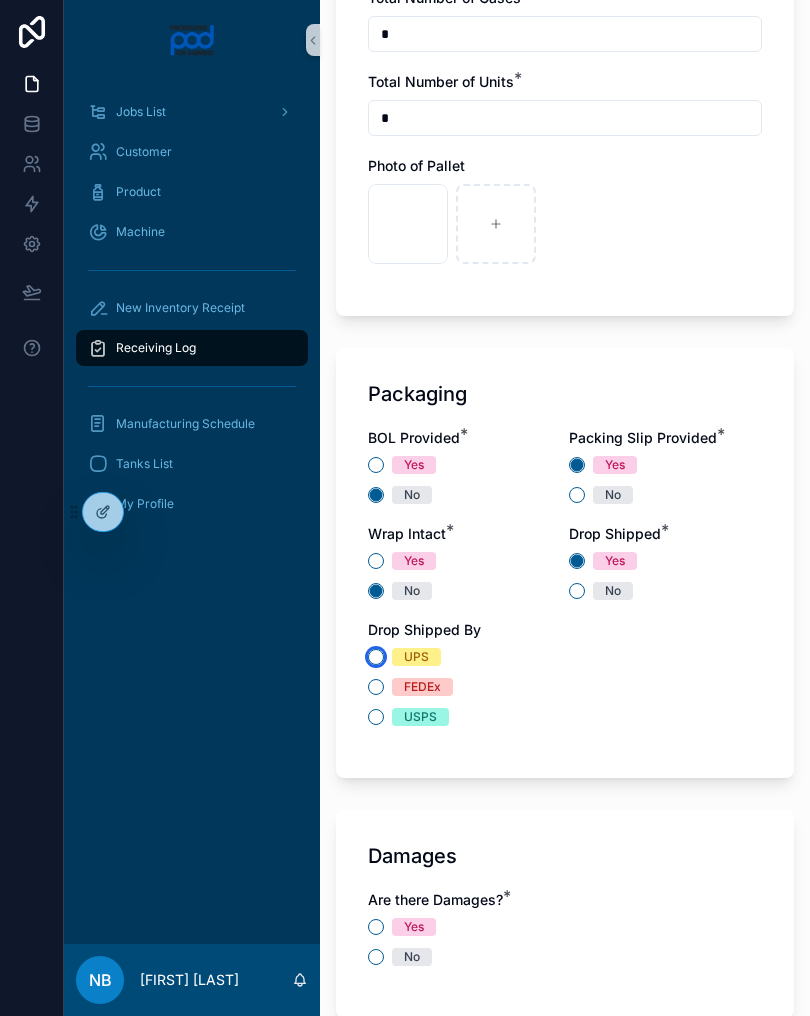 click on "UPS" at bounding box center (376, 657) 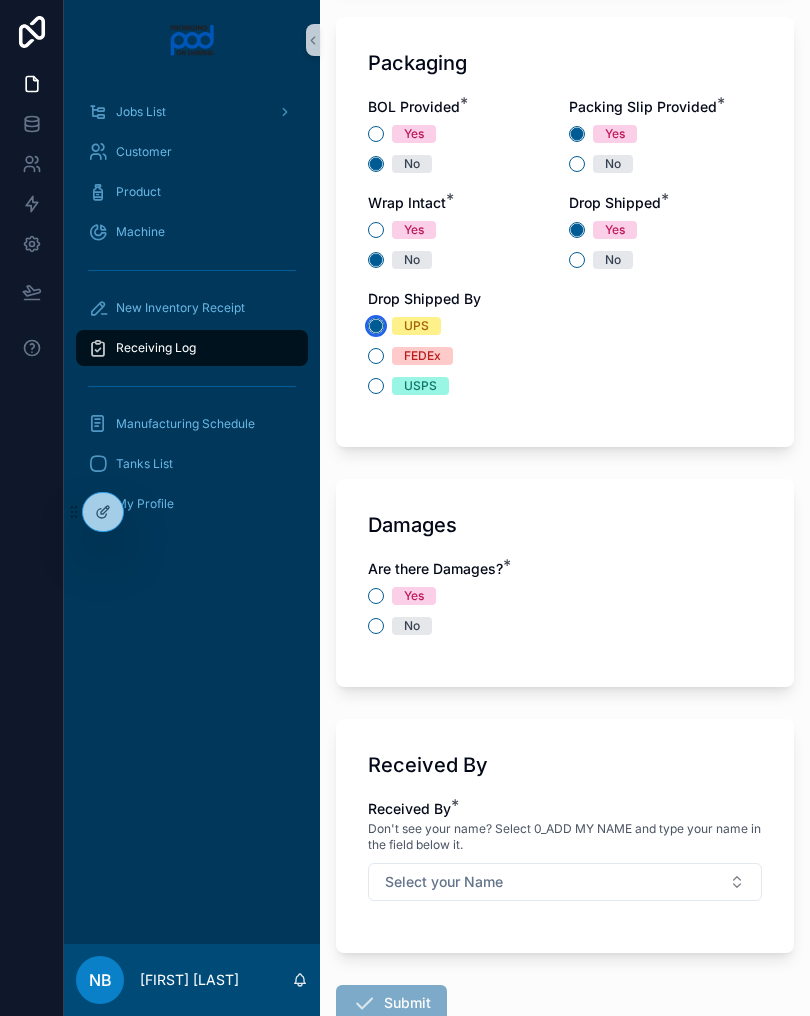 scroll, scrollTop: 1832, scrollLeft: 0, axis: vertical 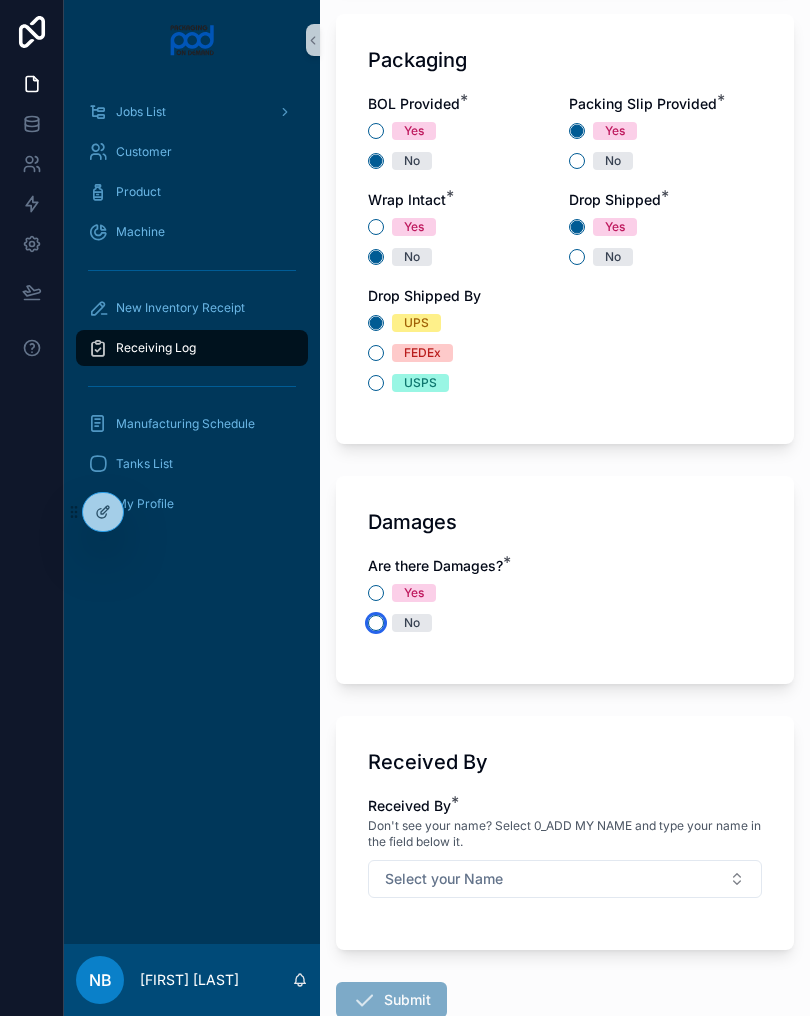 click on "No" at bounding box center (376, 623) 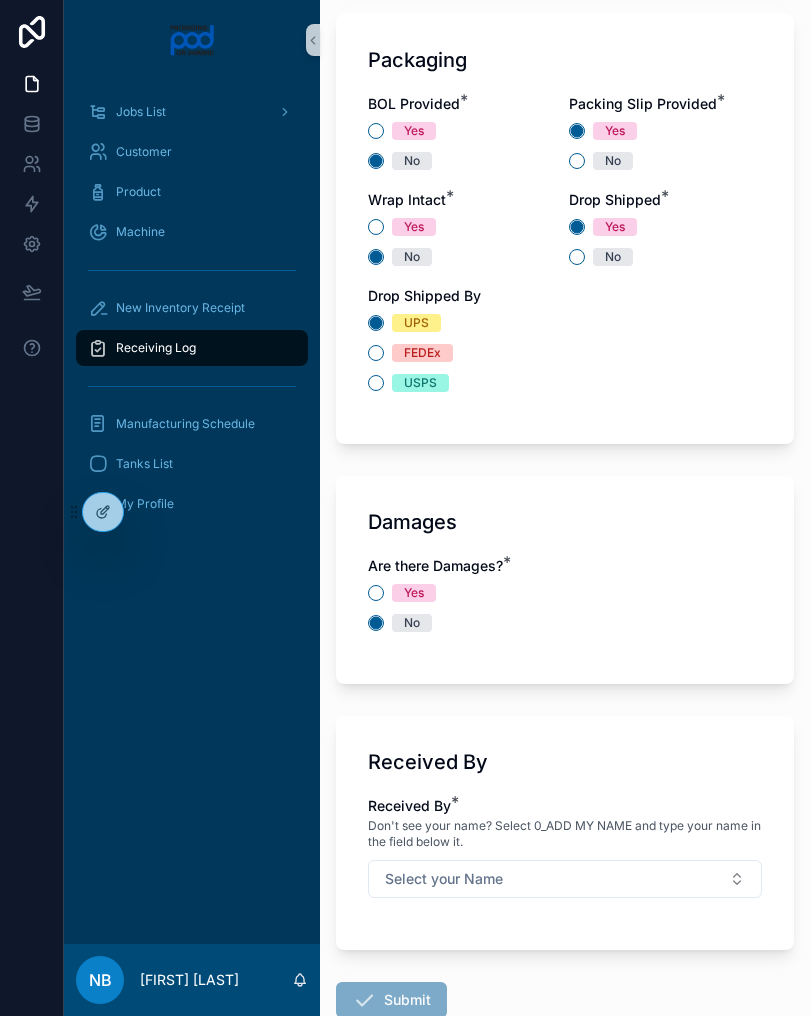 click on "Select your Name" at bounding box center [565, 879] 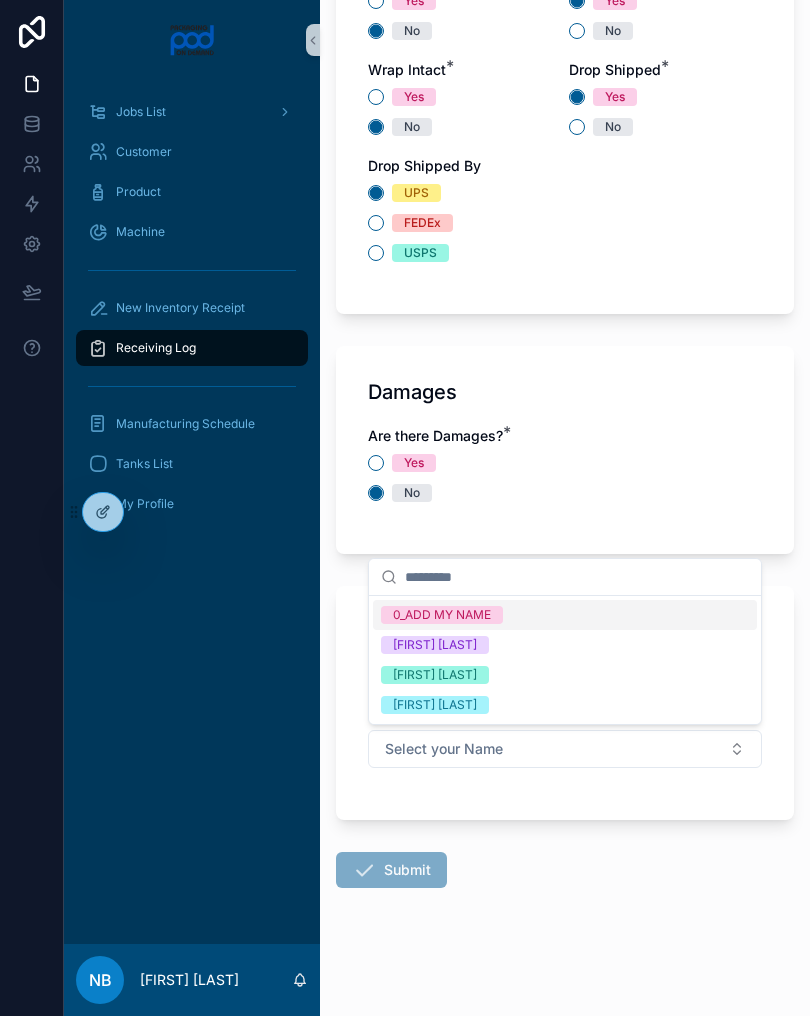 scroll, scrollTop: 1962, scrollLeft: 0, axis: vertical 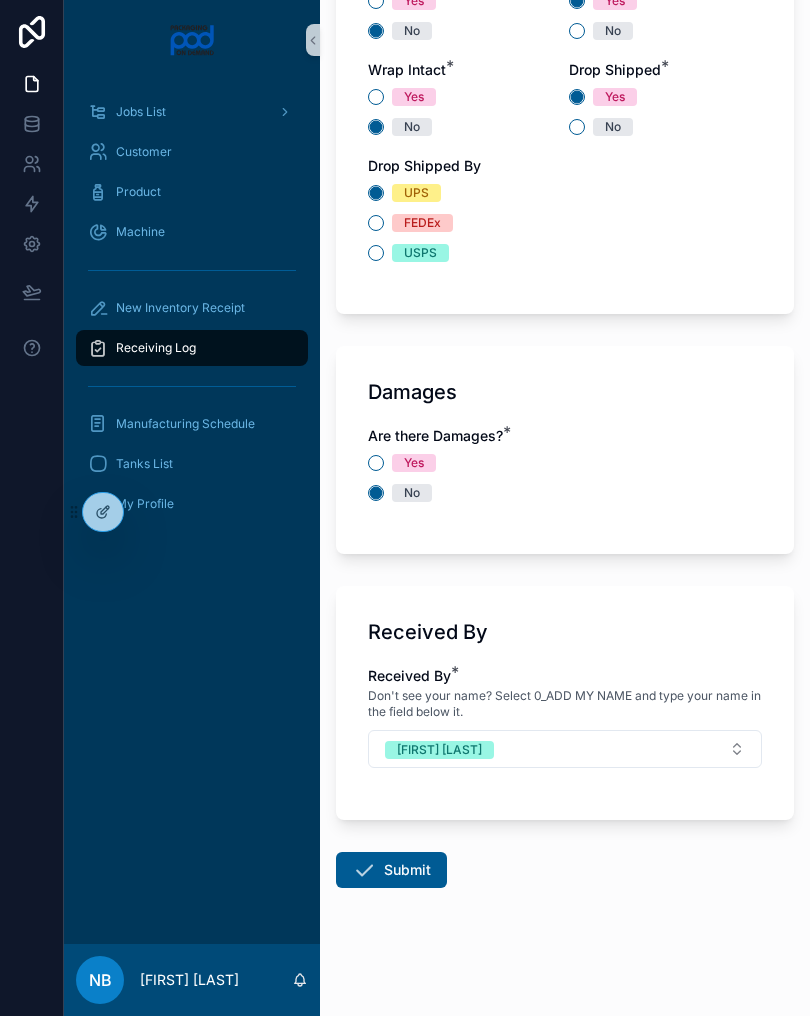 click on "Submit" at bounding box center [391, 870] 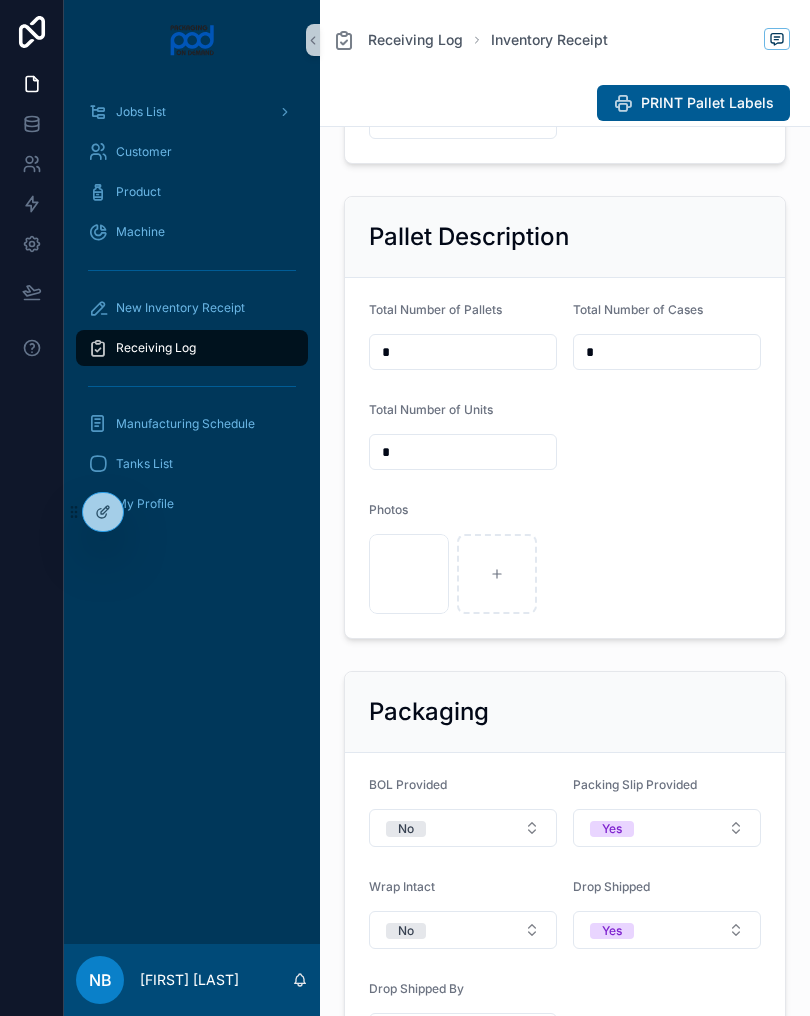 scroll, scrollTop: 842, scrollLeft: 0, axis: vertical 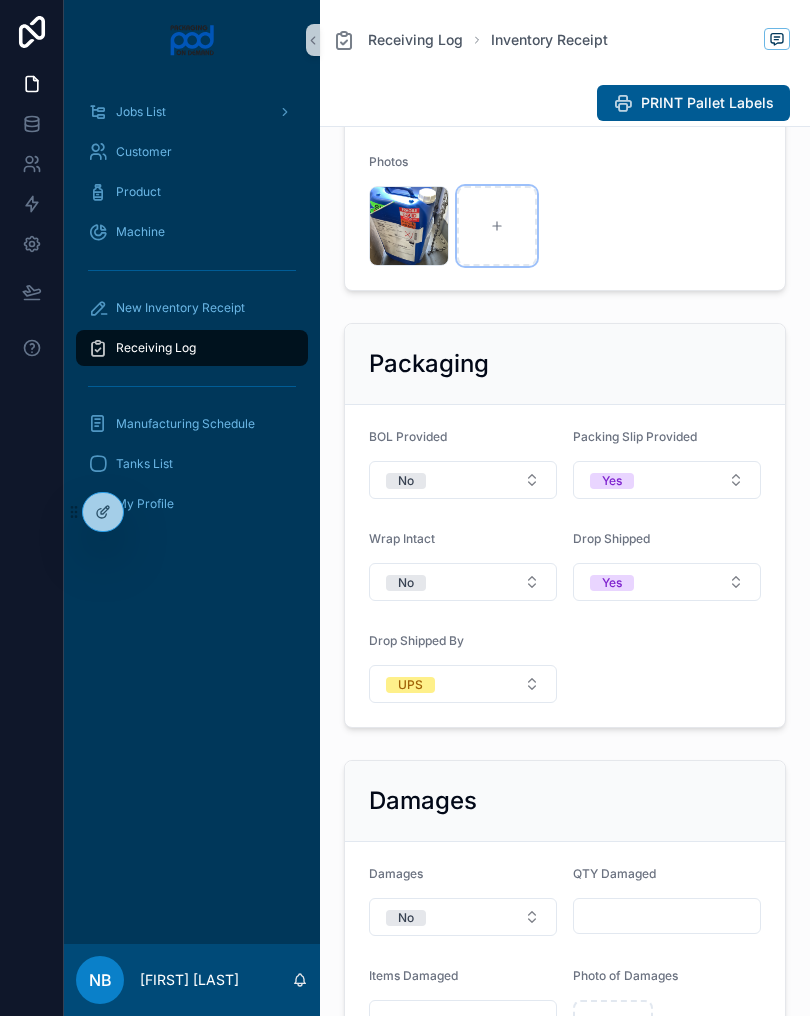 click at bounding box center [497, 226] 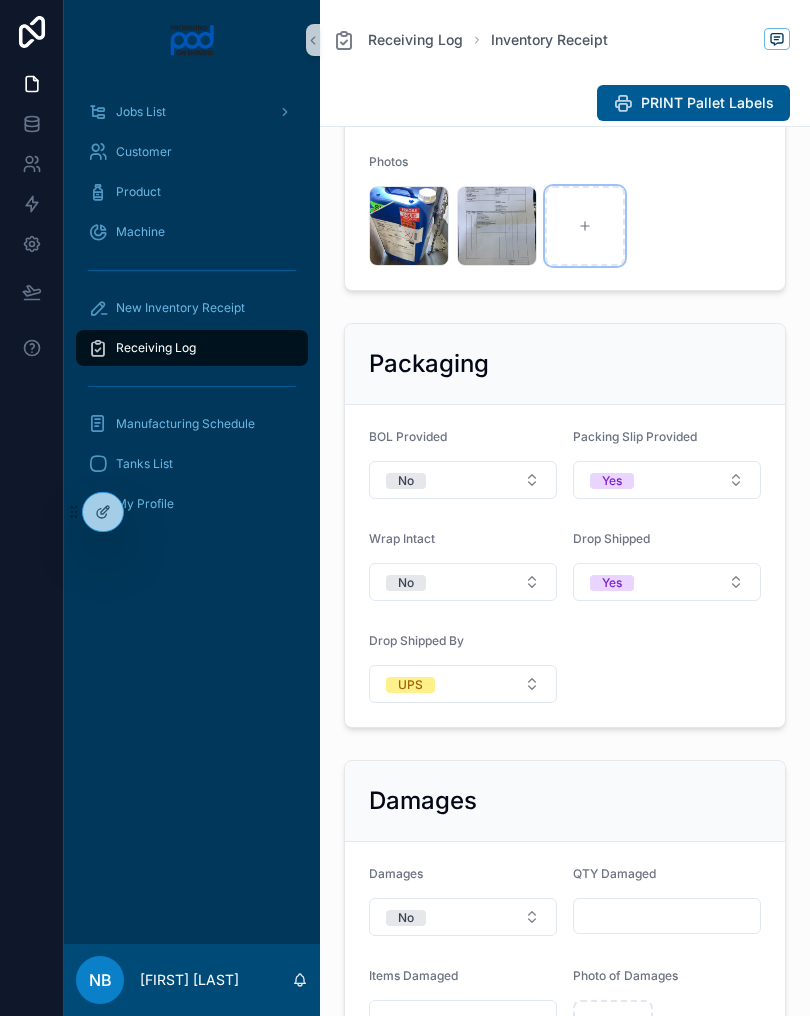 click at bounding box center (585, 226) 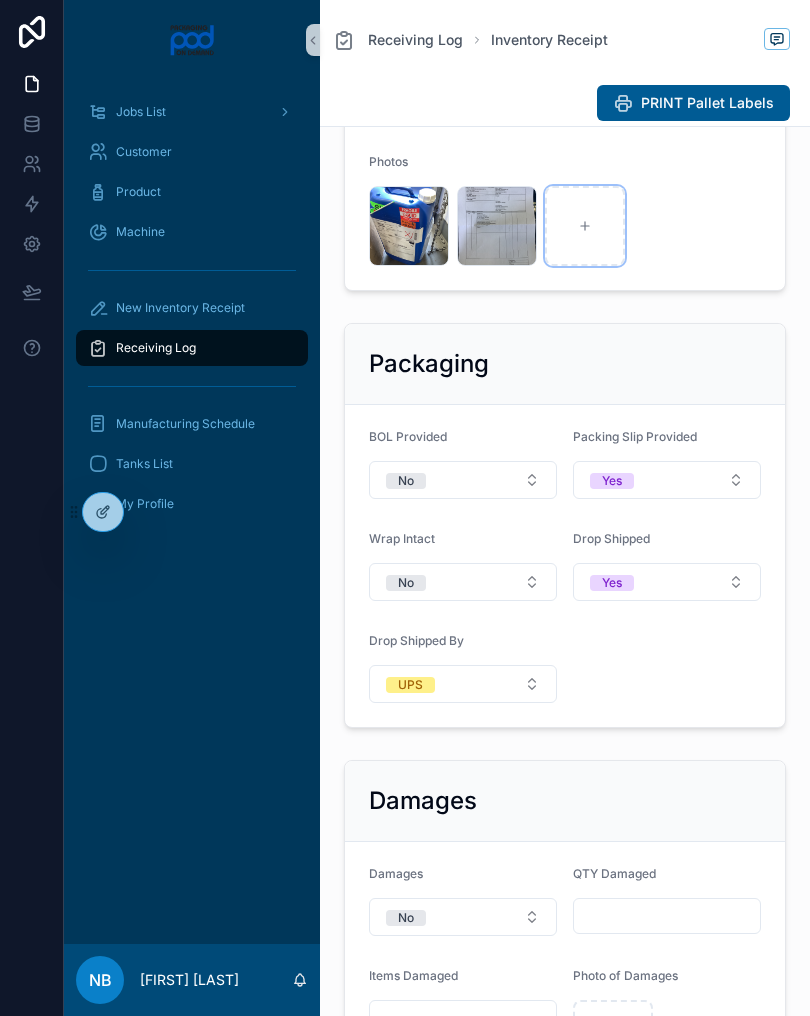 type on "**********" 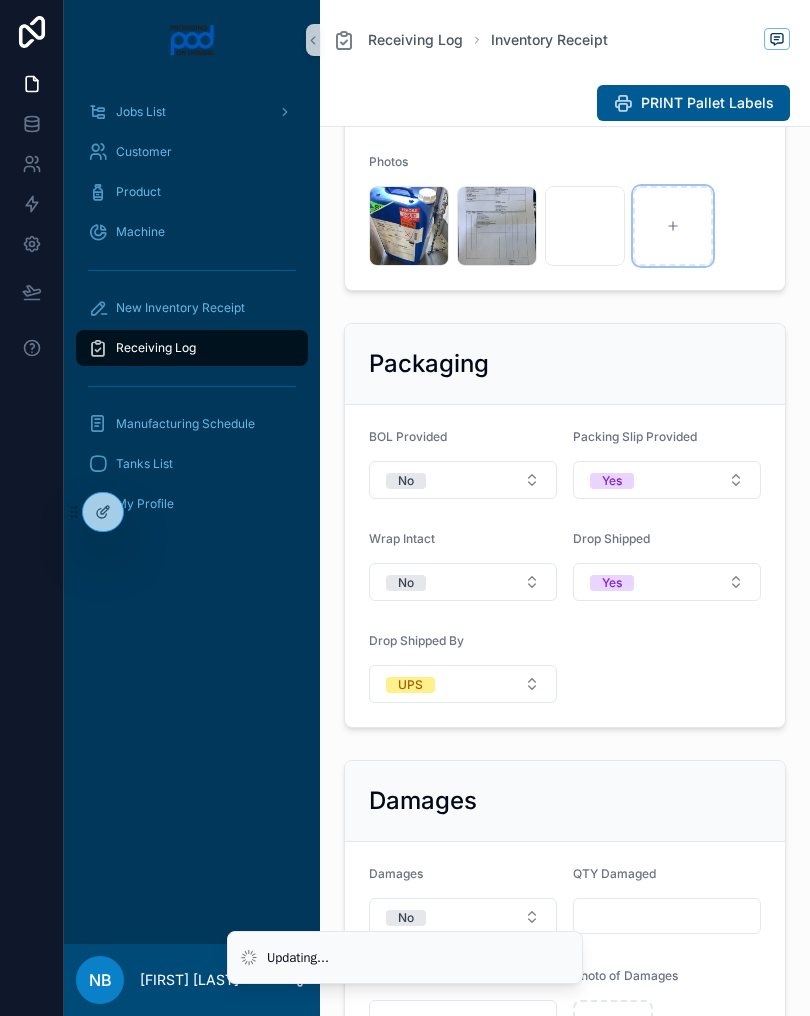 click 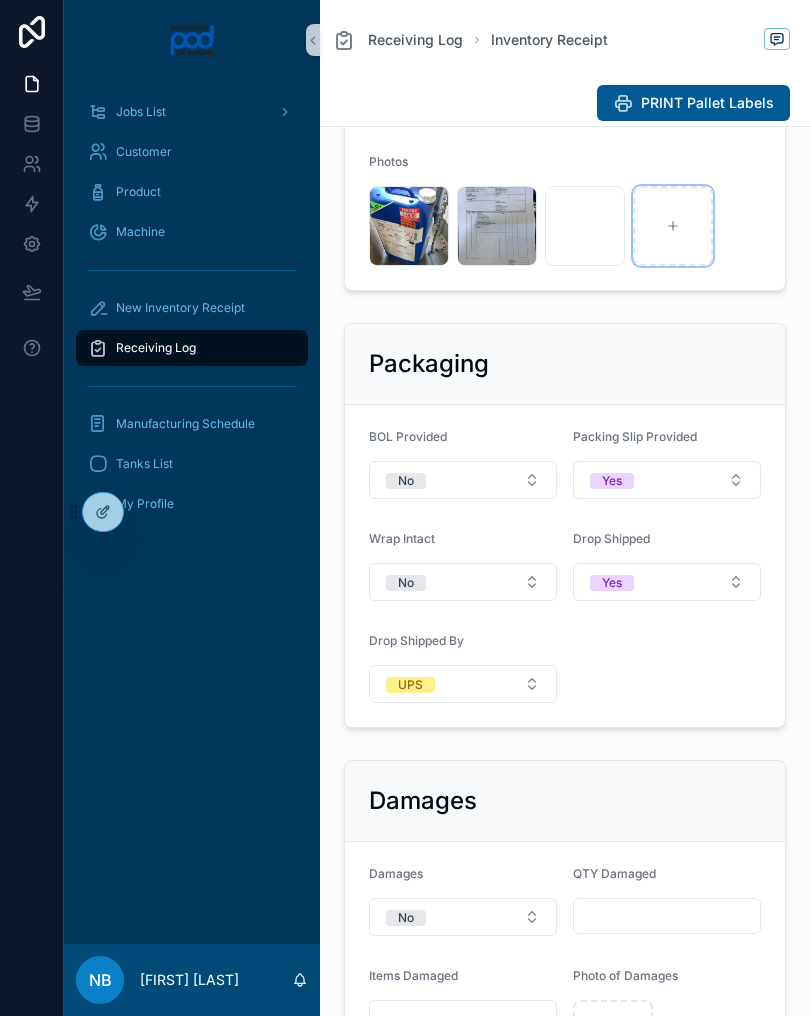 type on "**********" 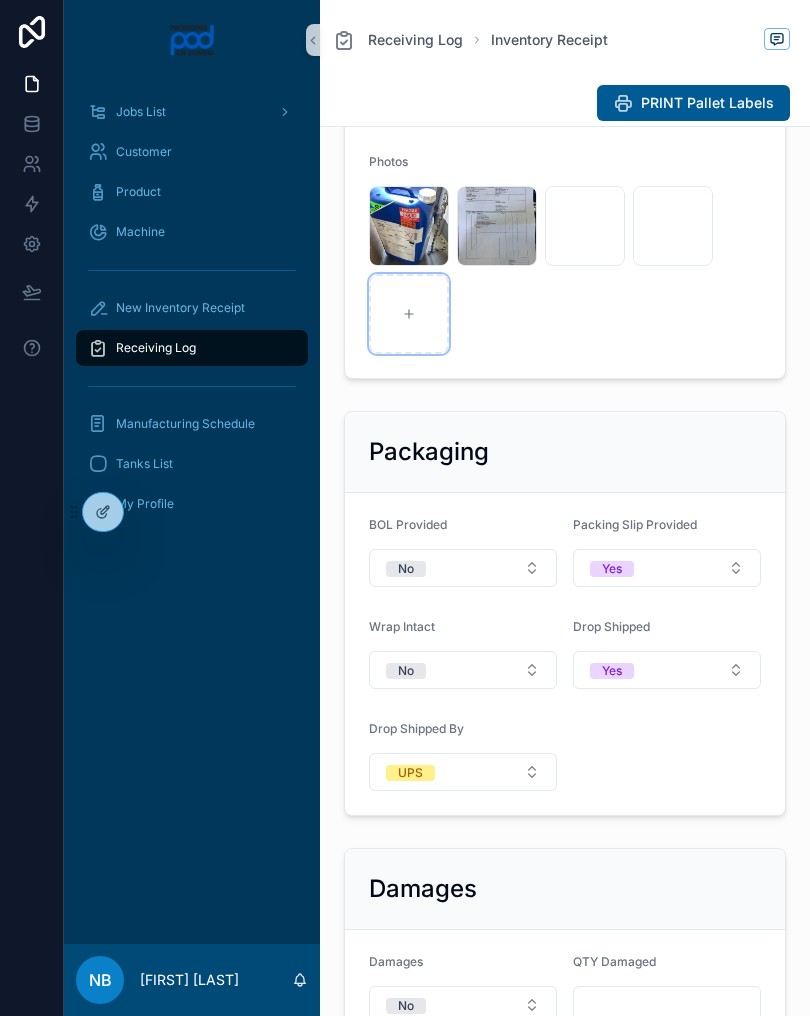 click 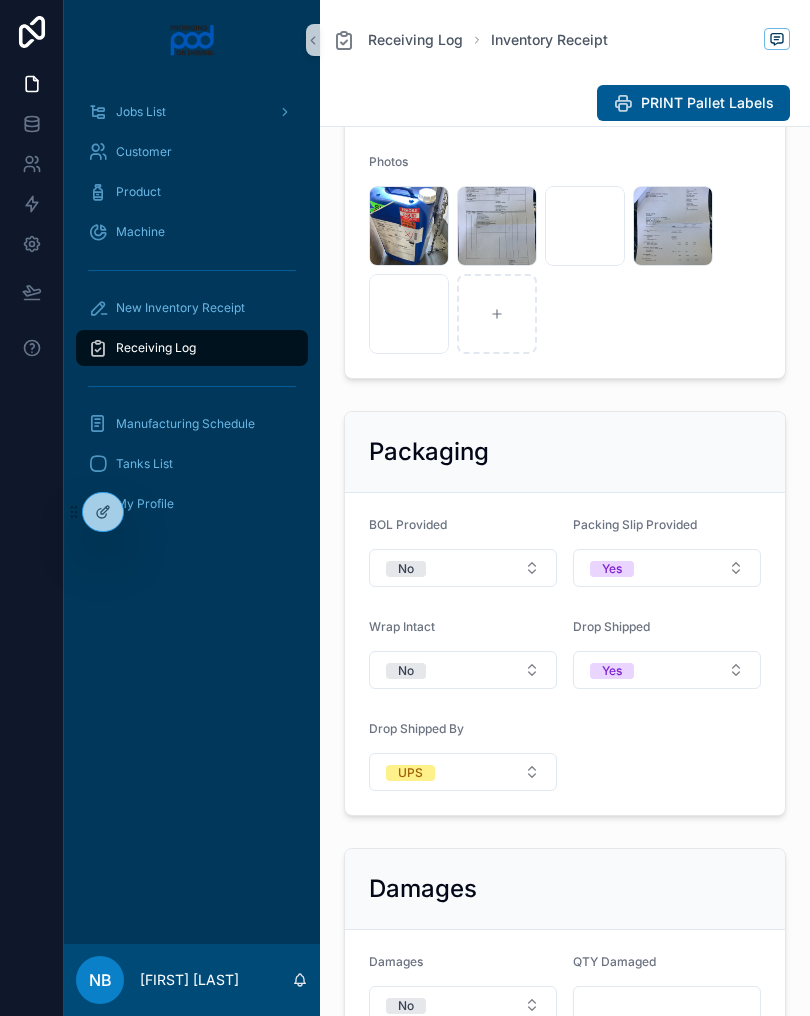 click on "Damages No QTY Damaged Items Damaged Photo of Damages" at bounding box center (565, 1061) 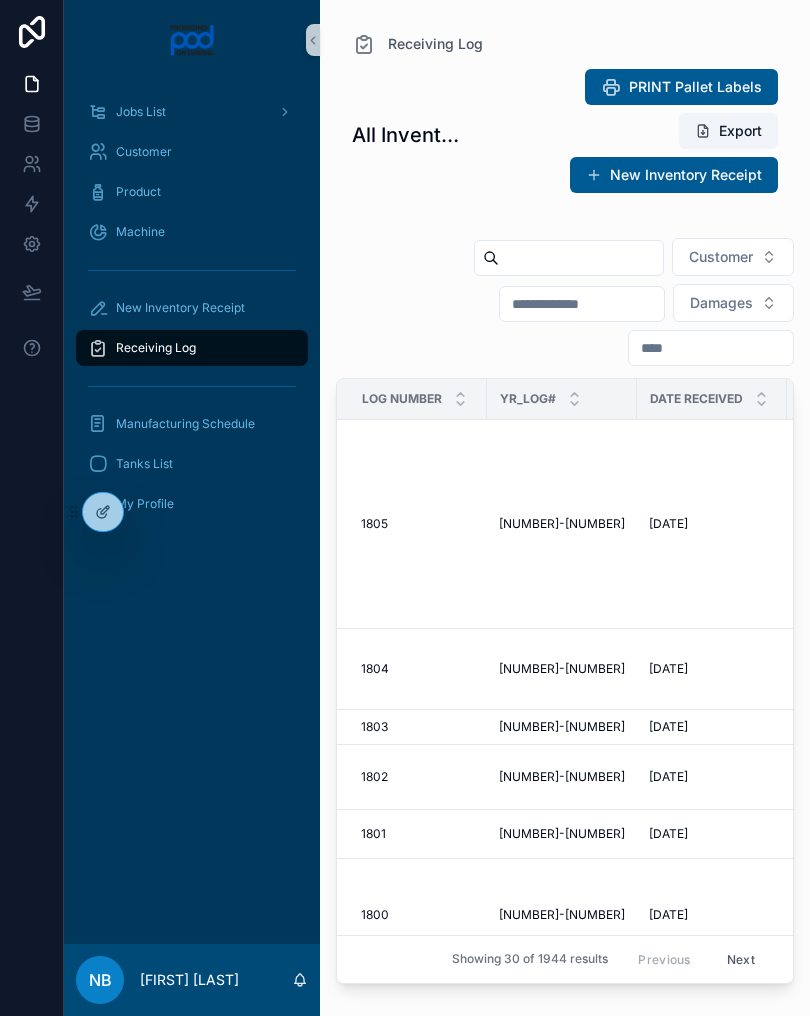 scroll, scrollTop: 0, scrollLeft: 0, axis: both 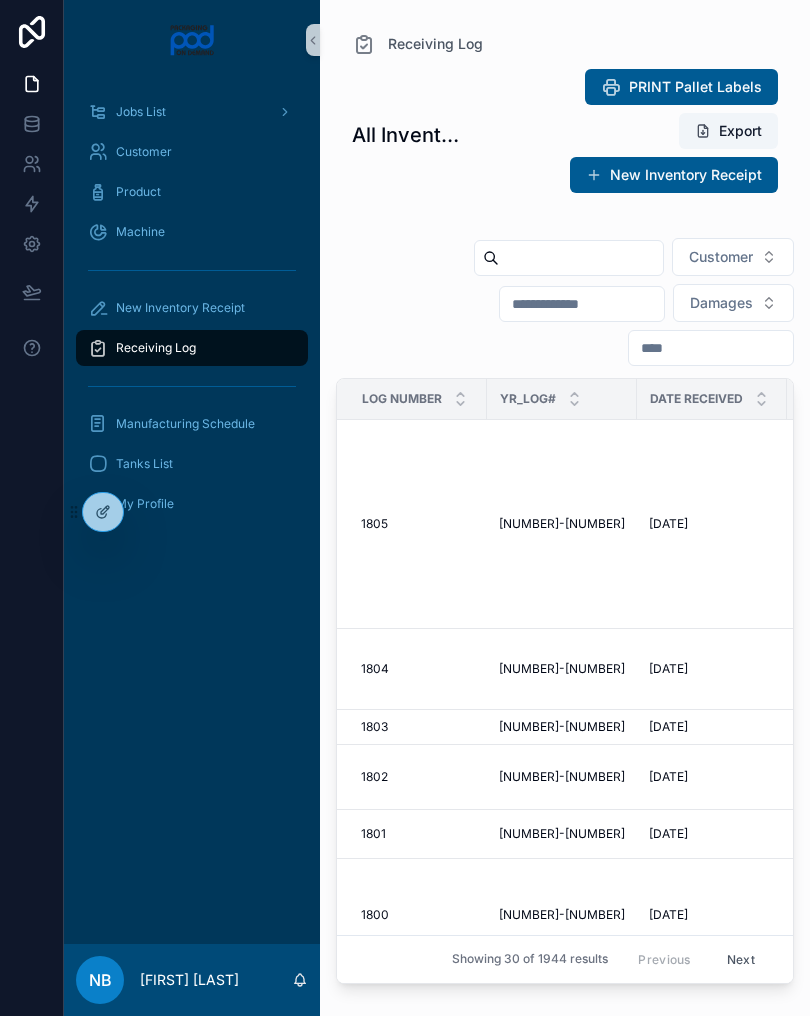 click on "New Inventory Receipt" at bounding box center [192, 308] 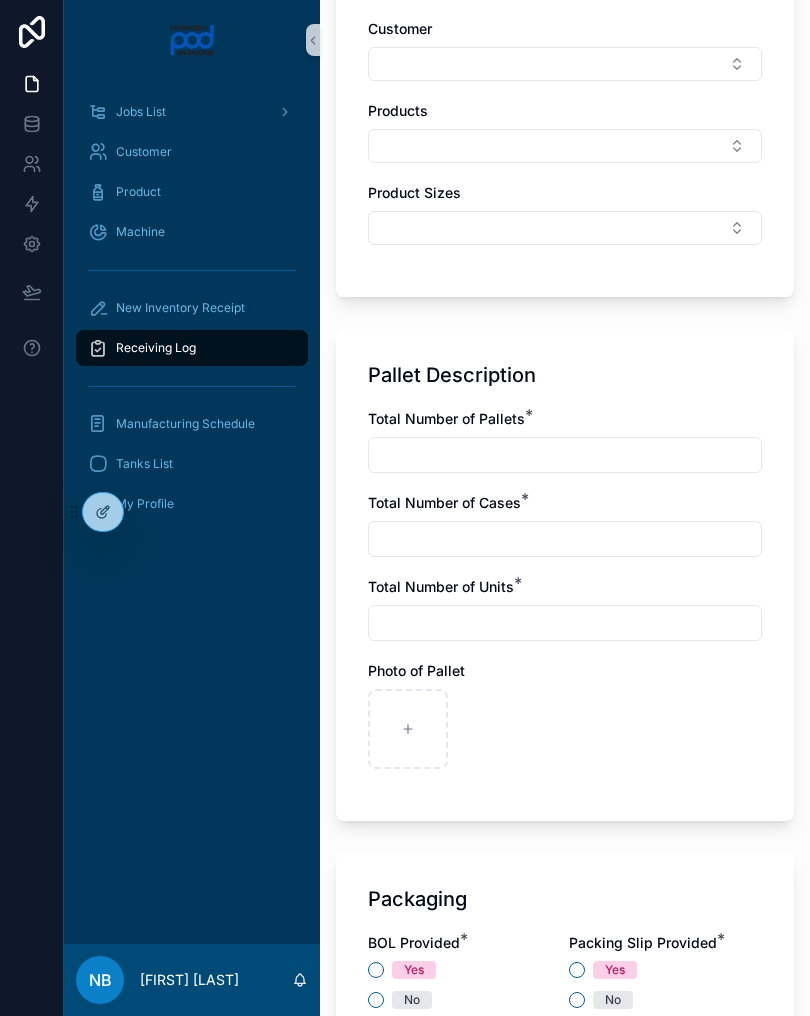 scroll, scrollTop: 1086, scrollLeft: 0, axis: vertical 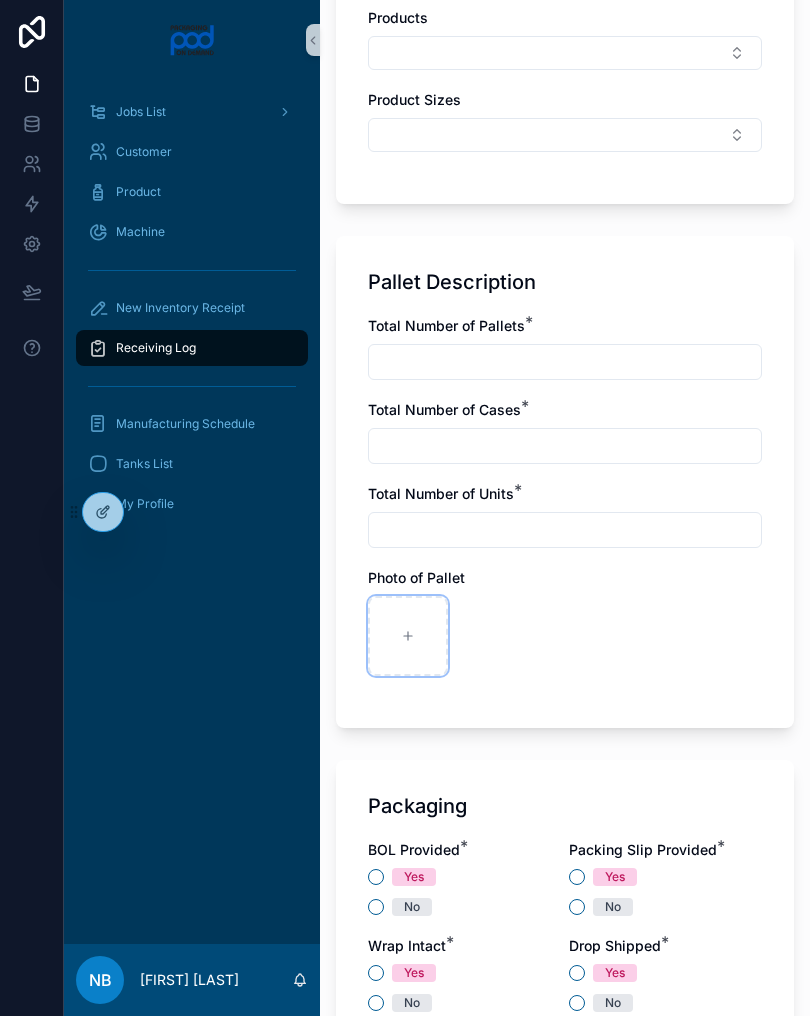 click at bounding box center (408, 636) 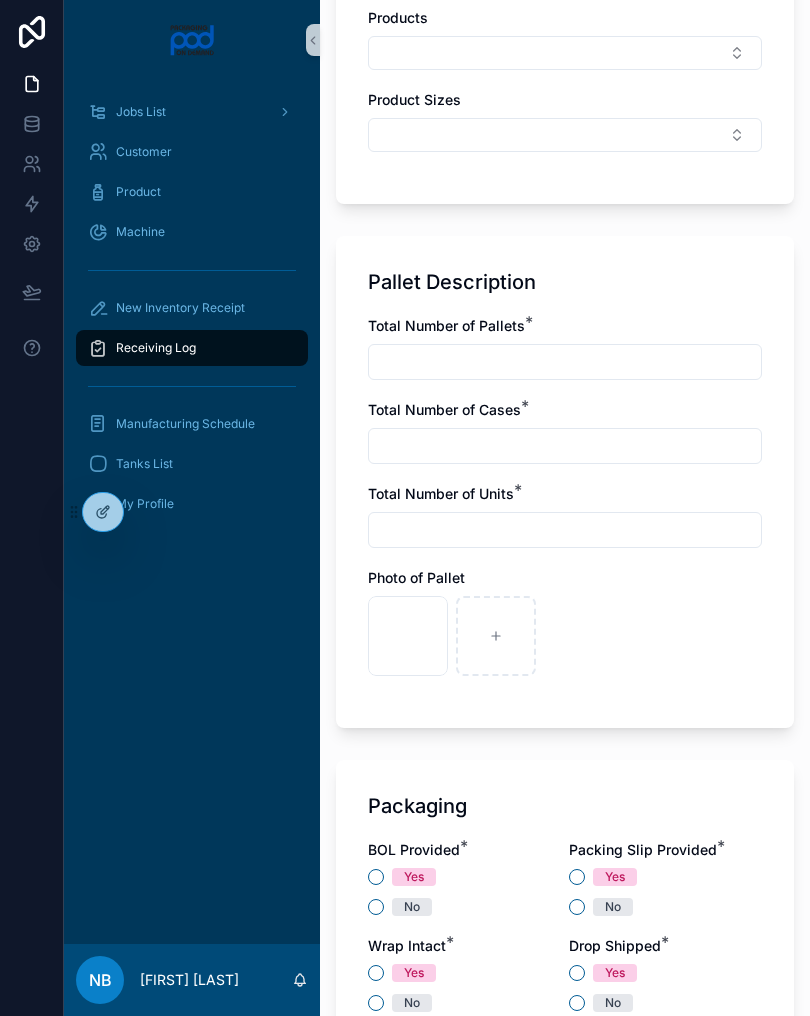 click at bounding box center (565, 362) 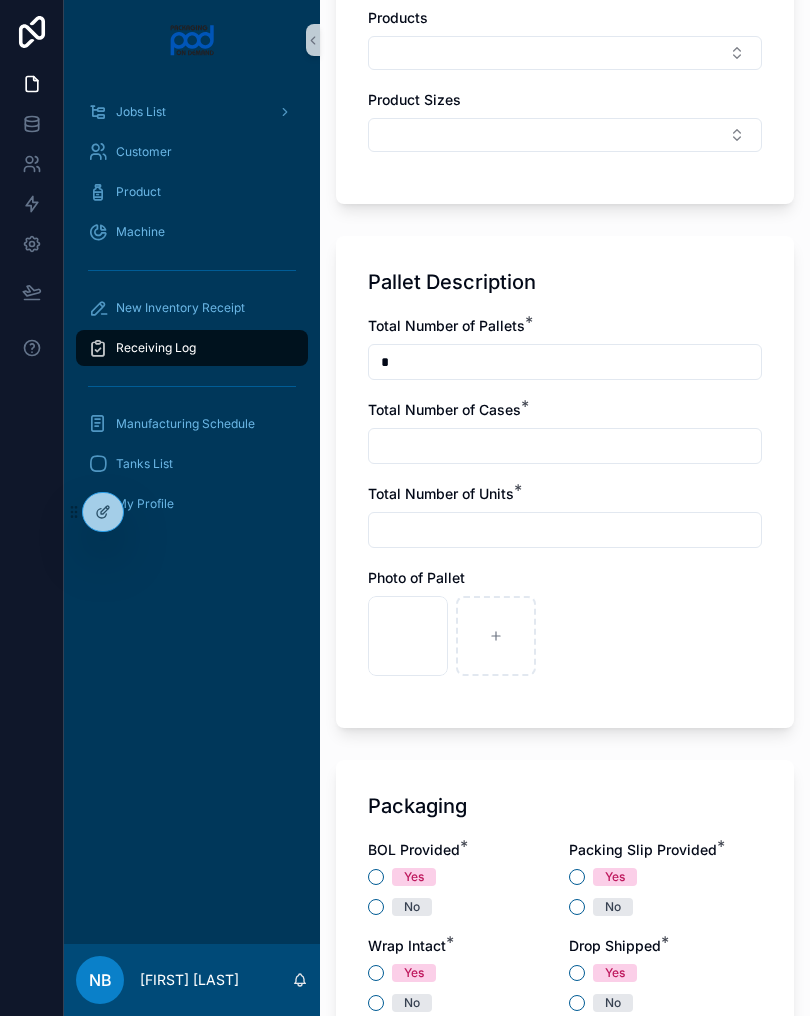 type on "*" 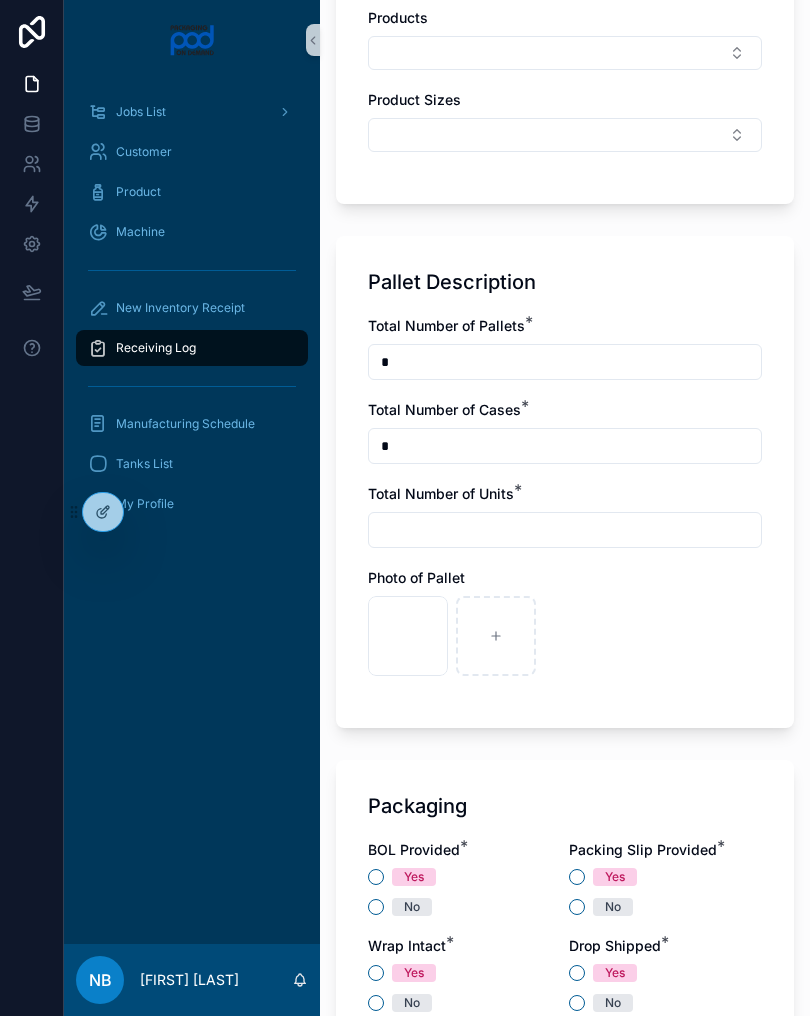 type on "*" 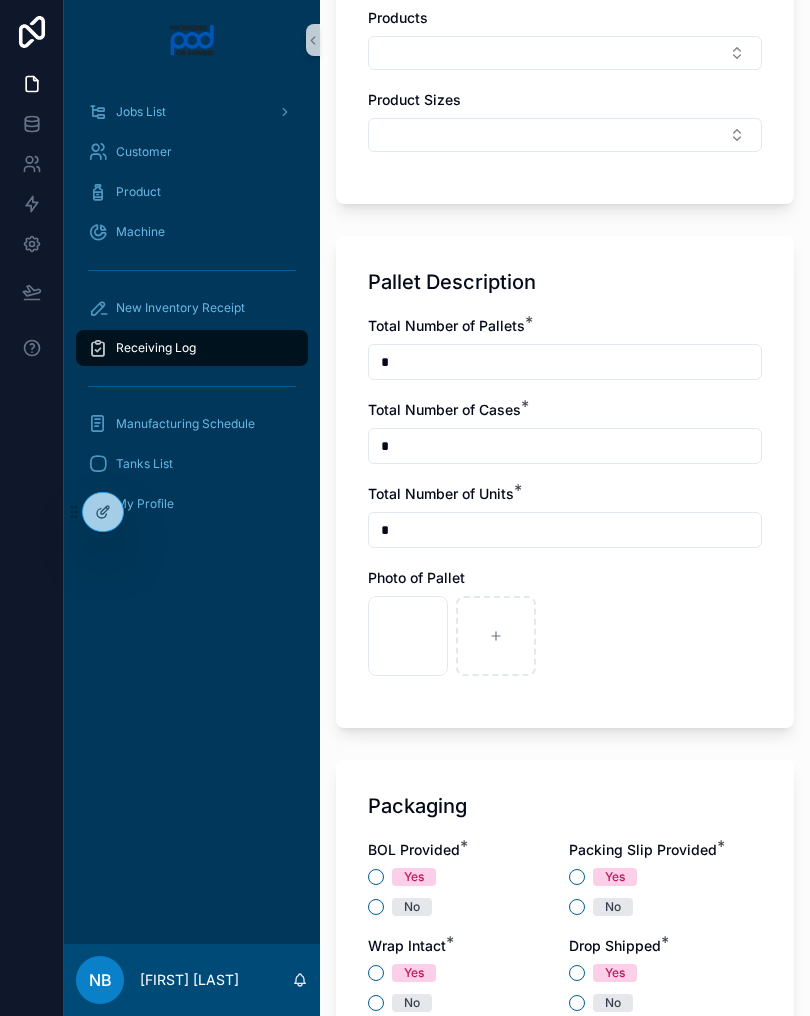 type on "*" 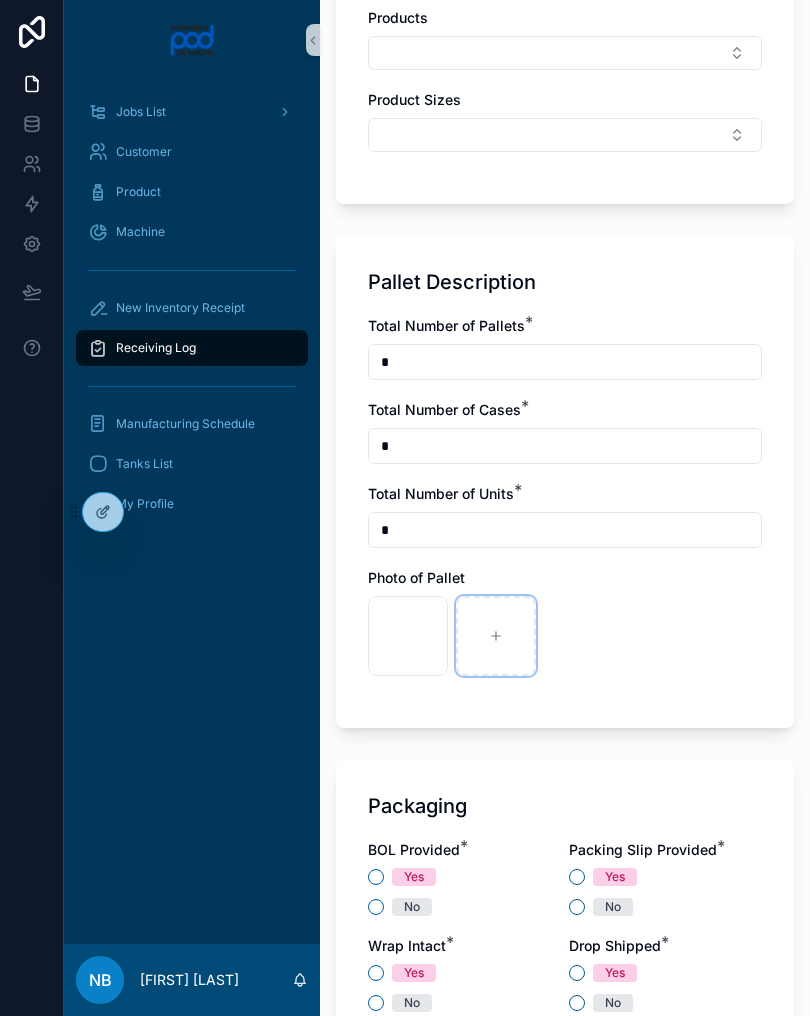 click 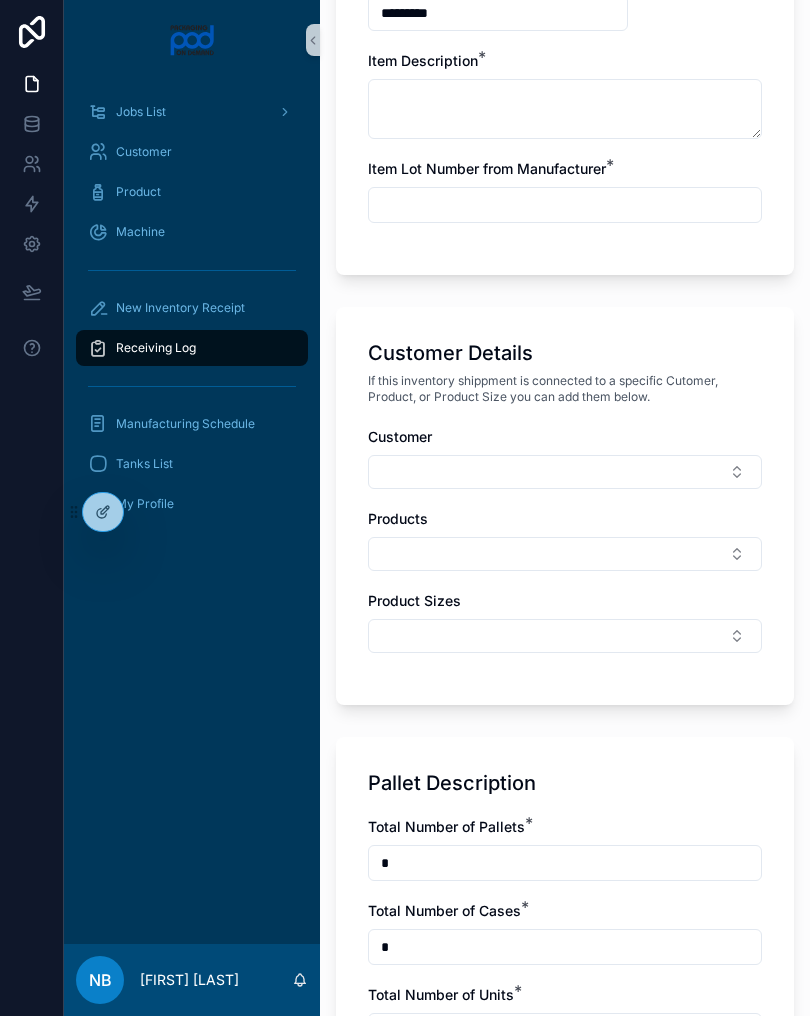 scroll, scrollTop: 284, scrollLeft: 0, axis: vertical 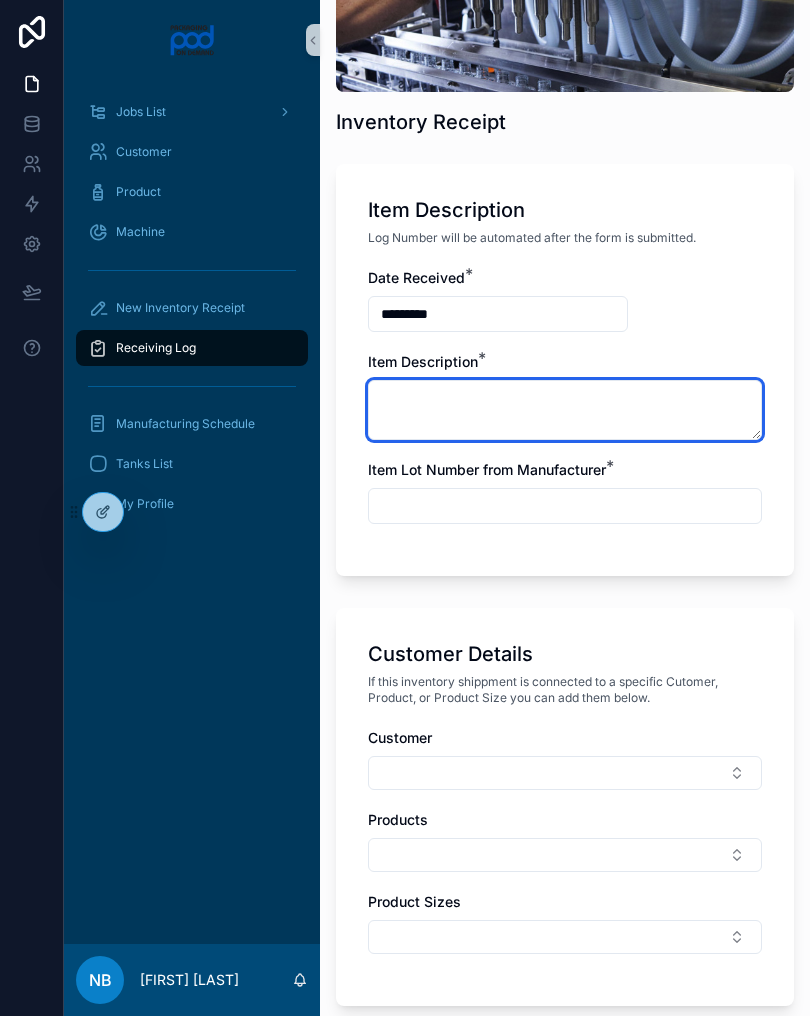 click at bounding box center [565, 410] 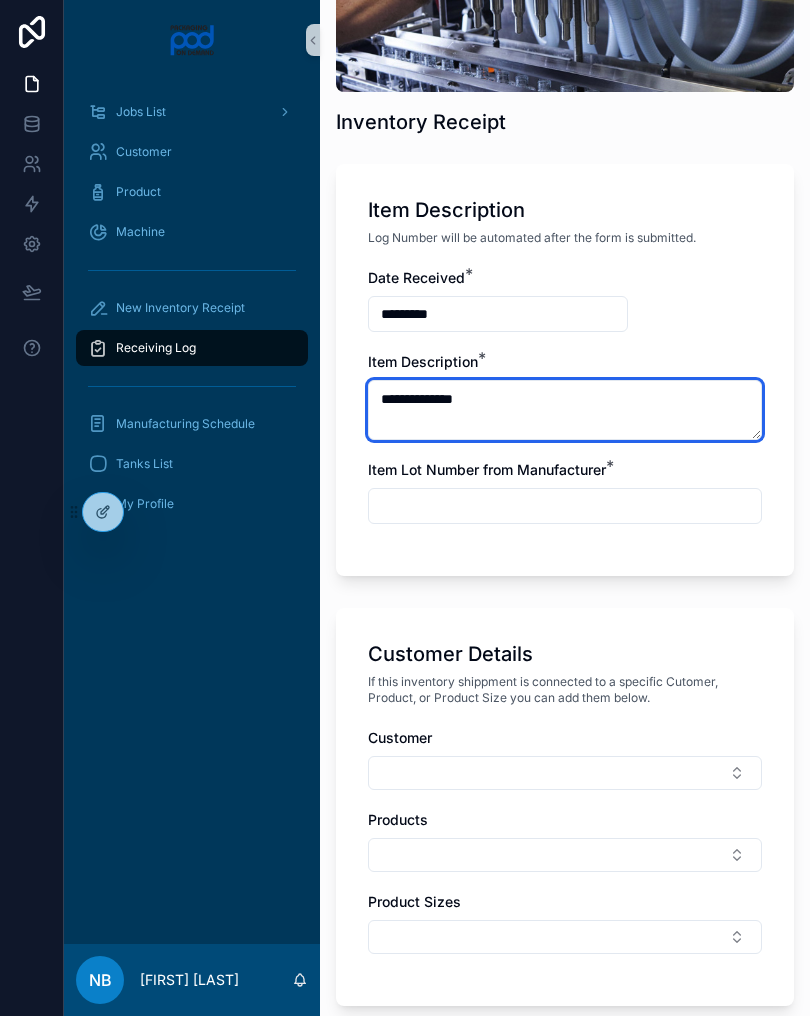 type on "**********" 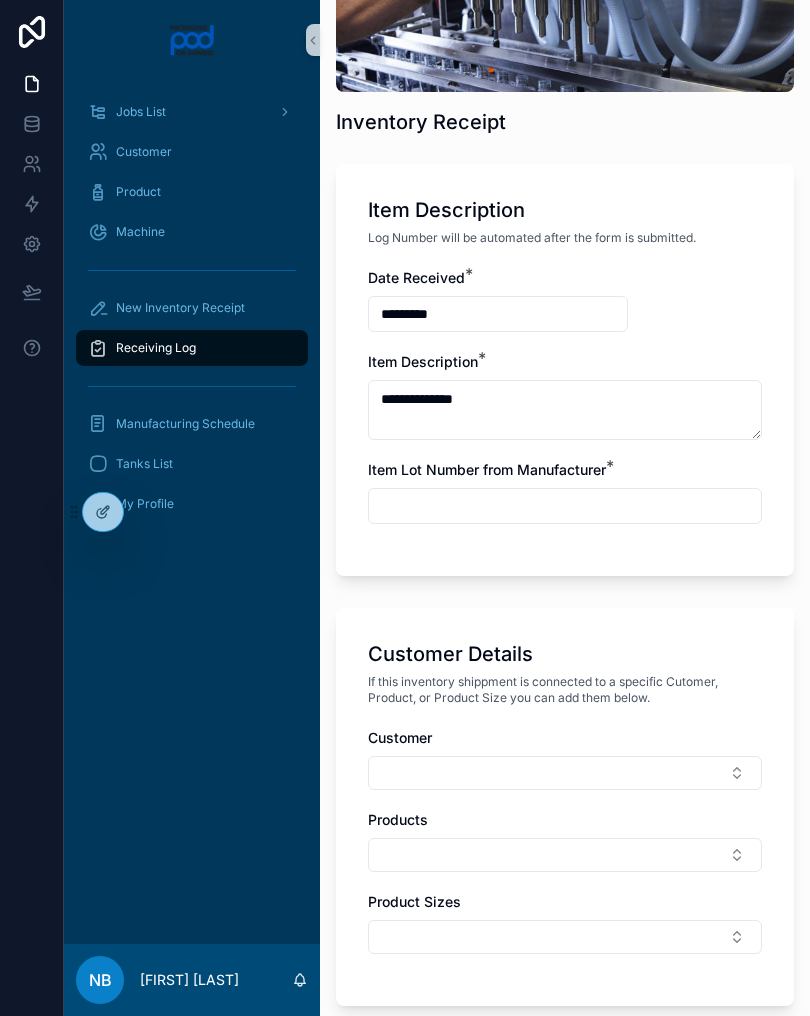 click at bounding box center [565, 506] 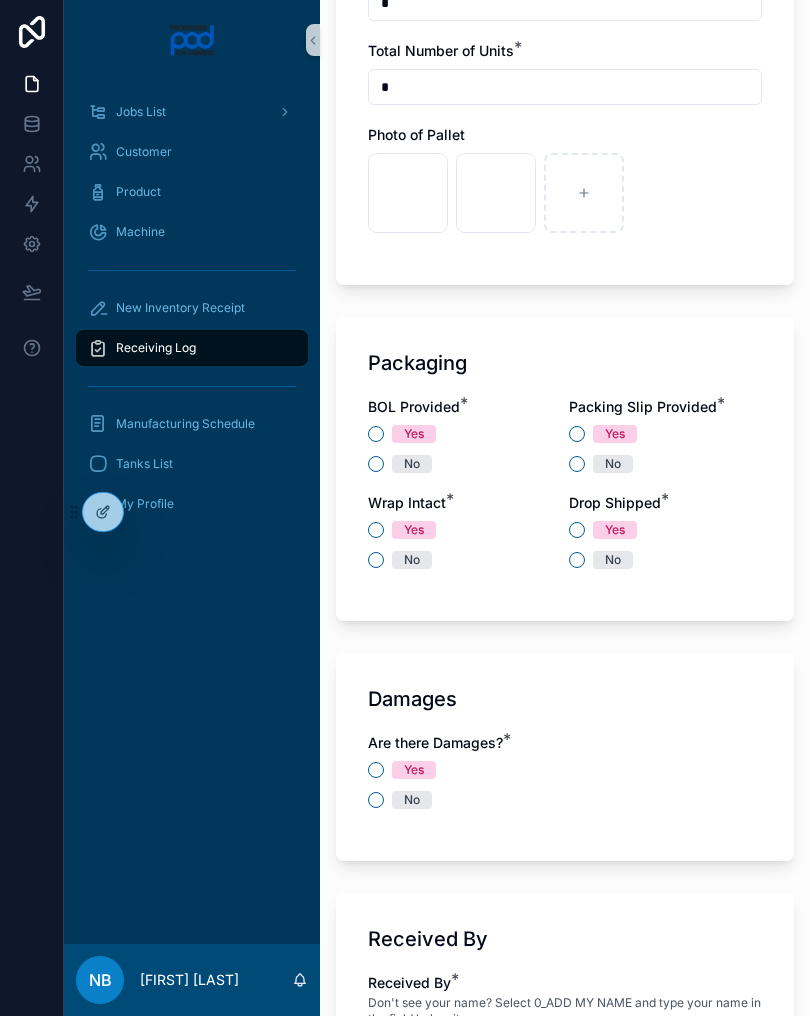 scroll, scrollTop: 1554, scrollLeft: 0, axis: vertical 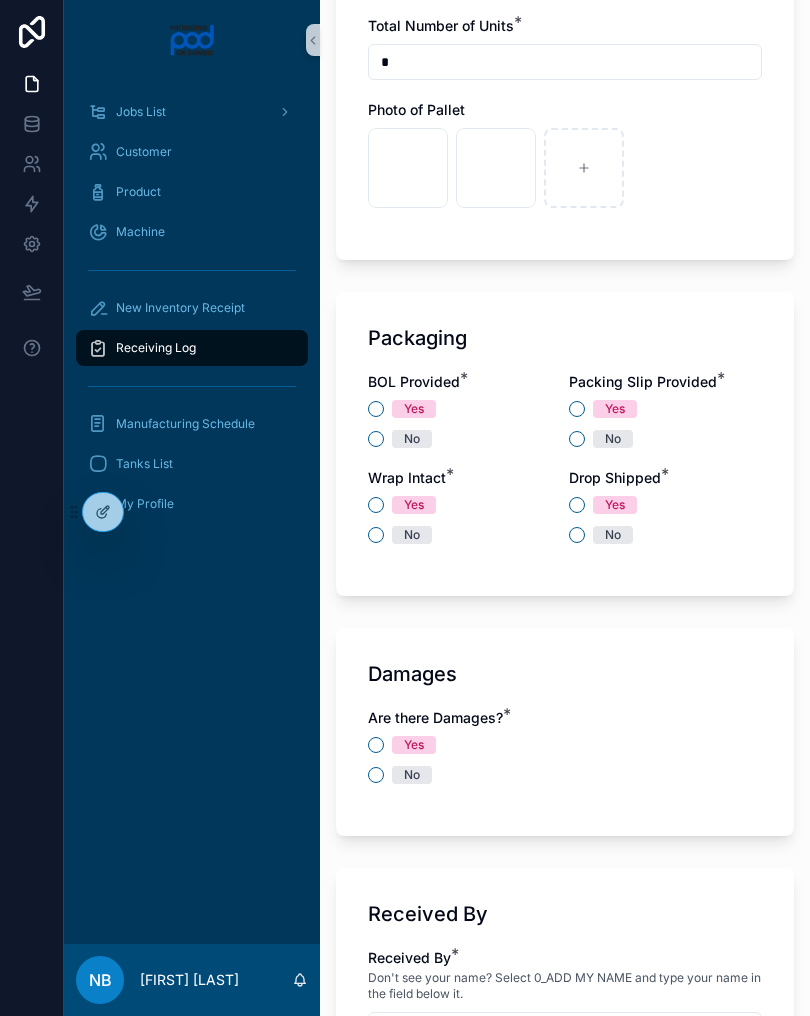 type on "**********" 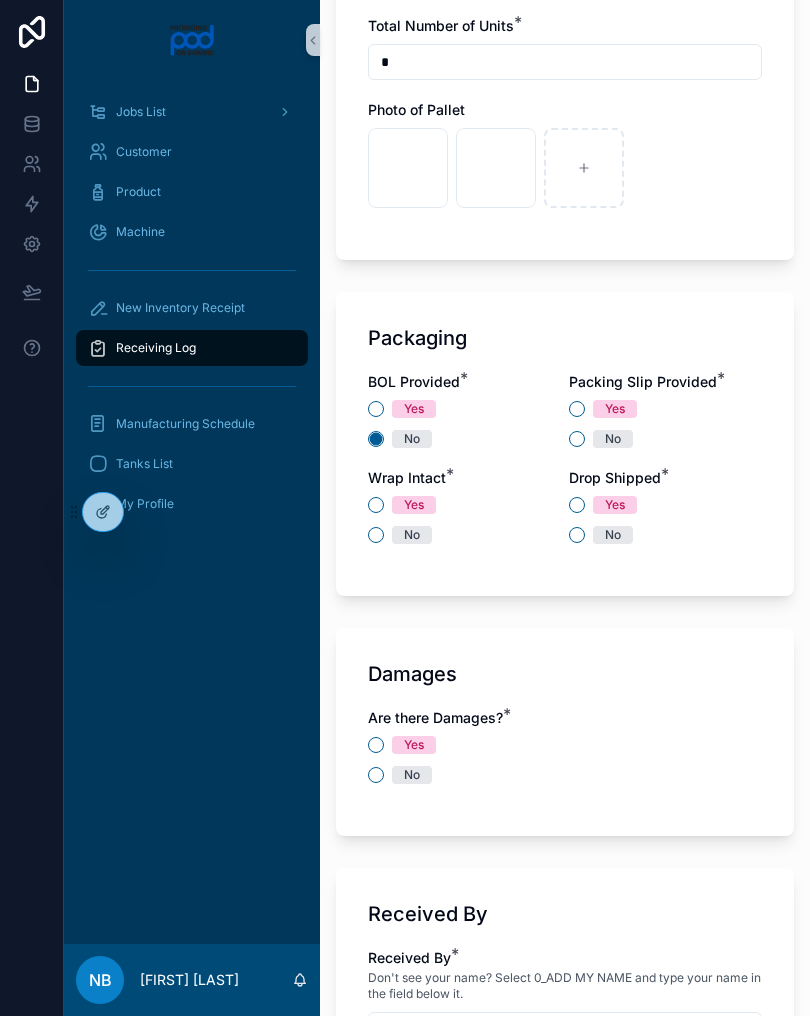 click on "Yes No" at bounding box center (665, 424) 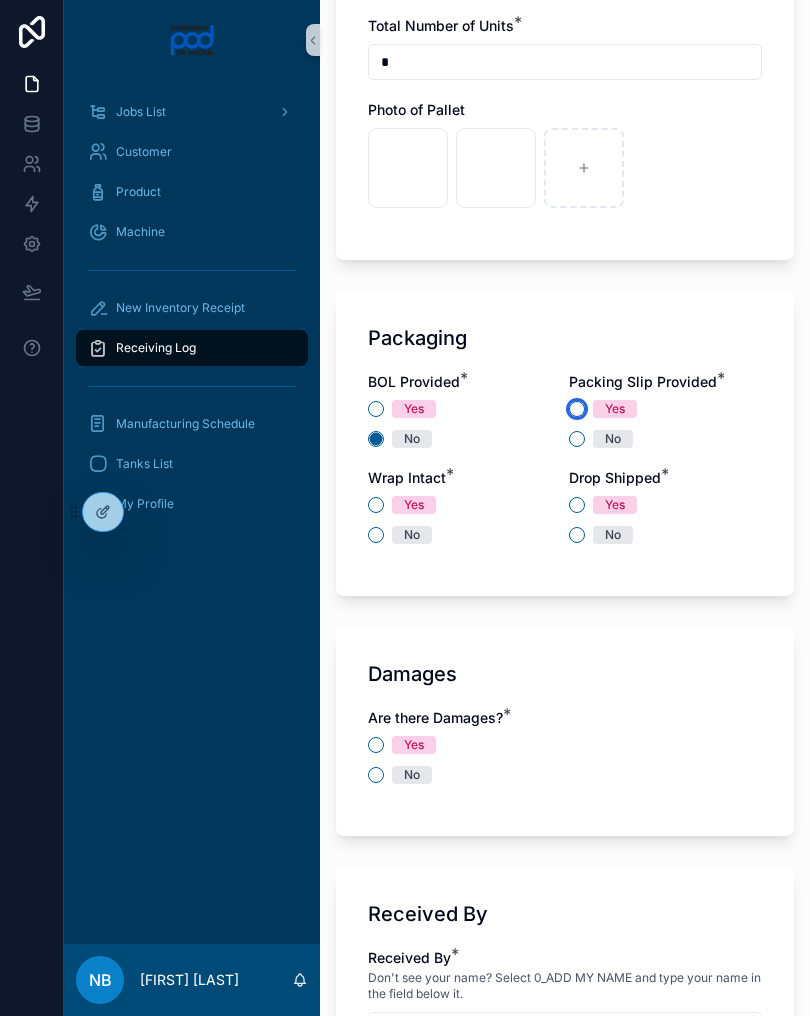 click on "Yes" at bounding box center [577, 409] 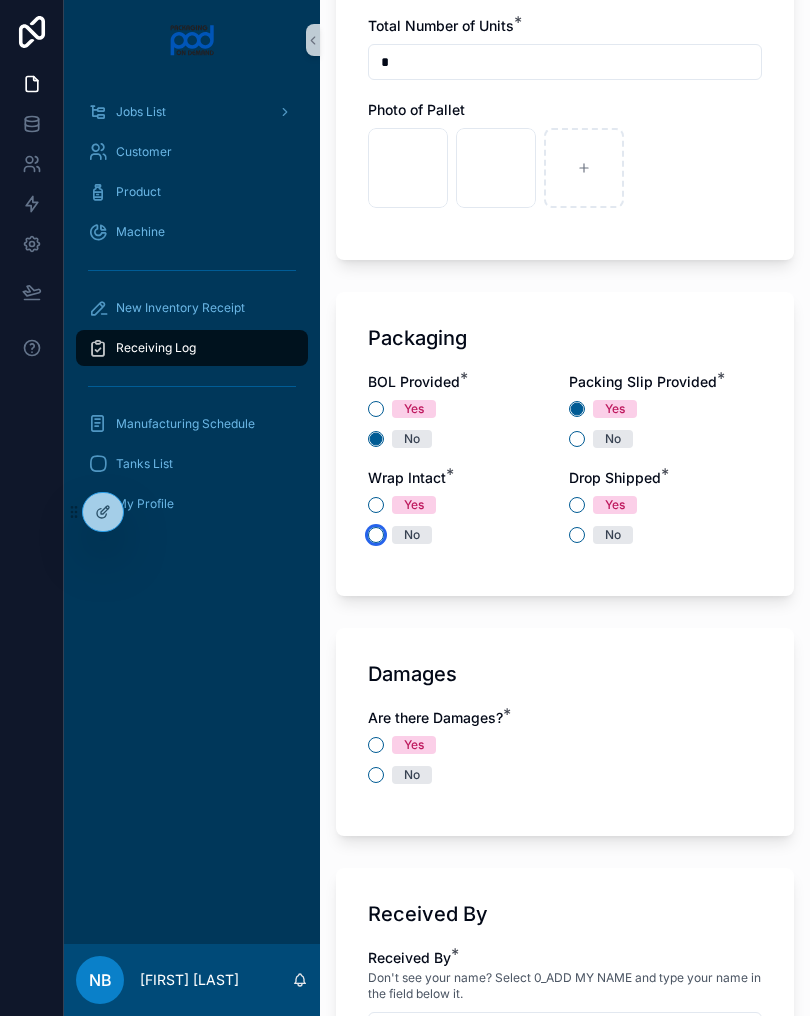 click on "No" at bounding box center [376, 535] 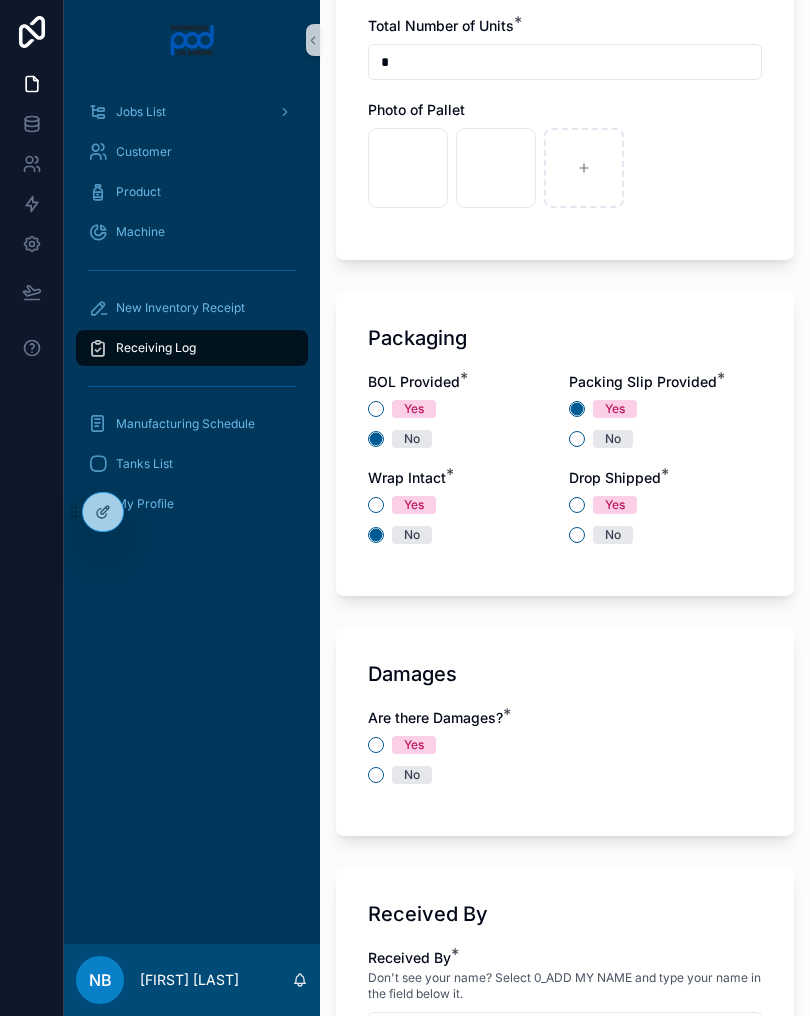 click on "Yes" at bounding box center [615, 505] 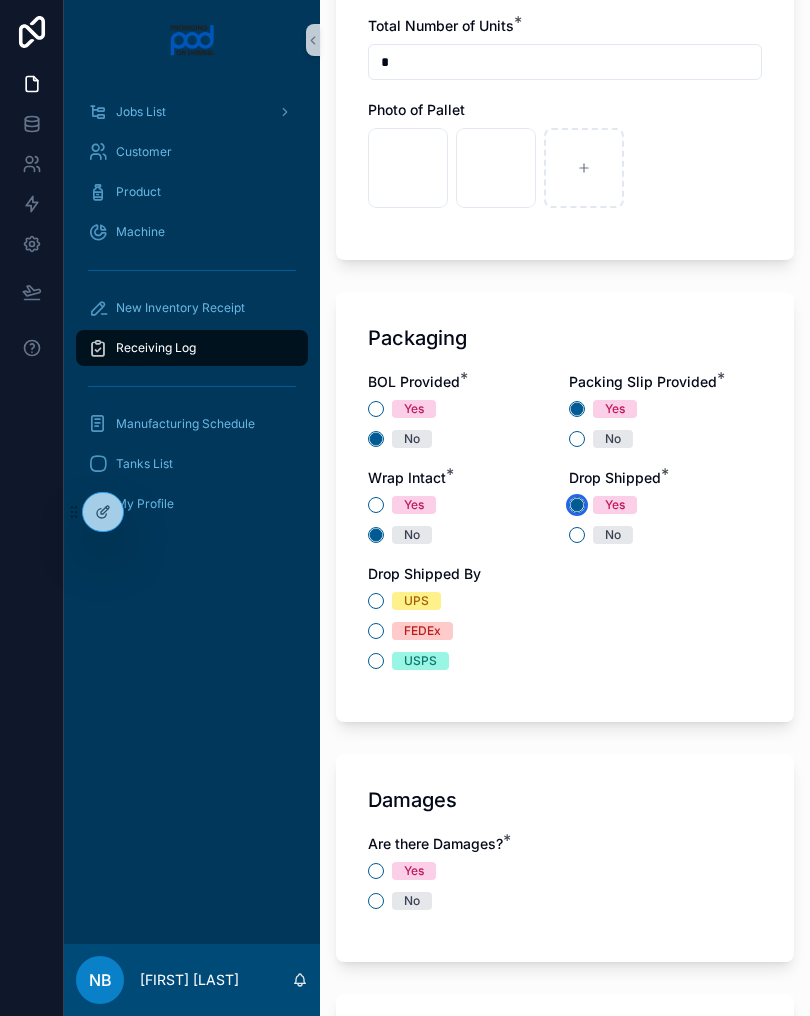 click 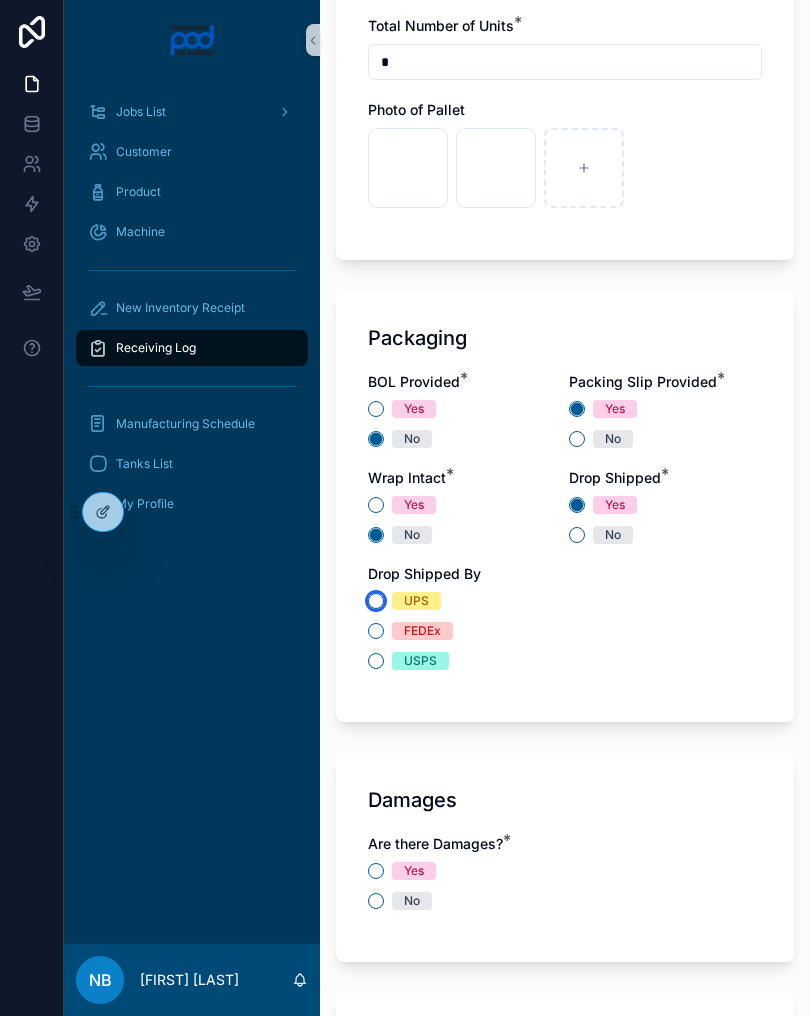 click on "UPS" at bounding box center (376, 601) 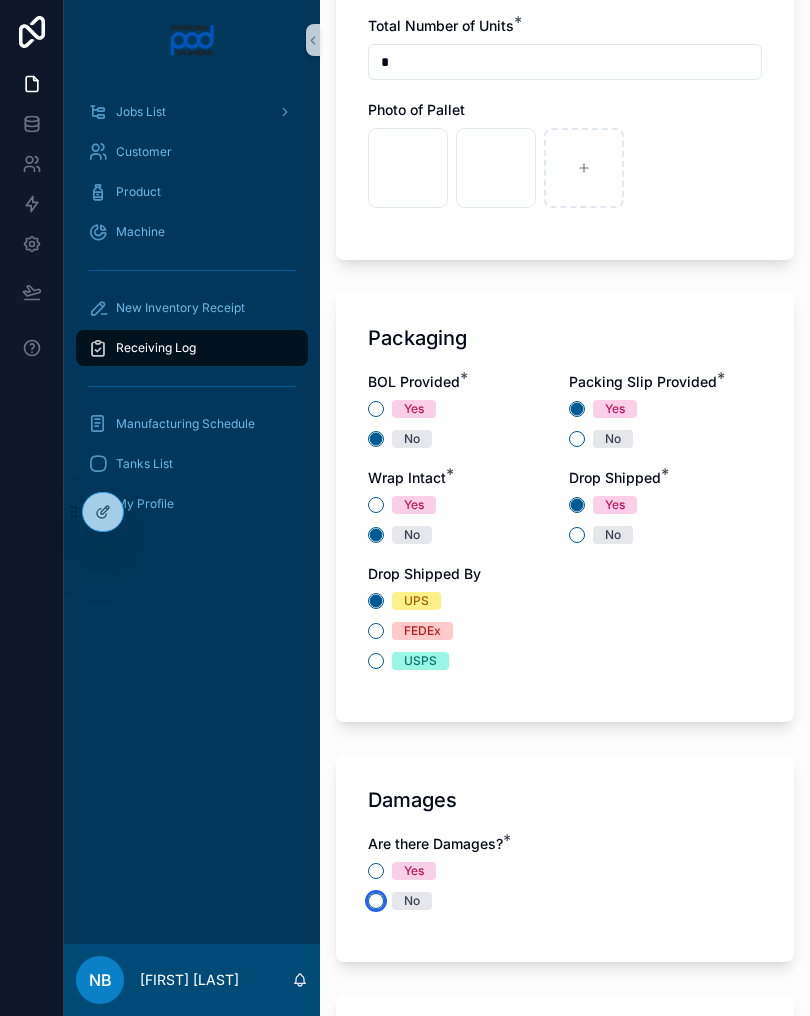 click on "No" at bounding box center (376, 901) 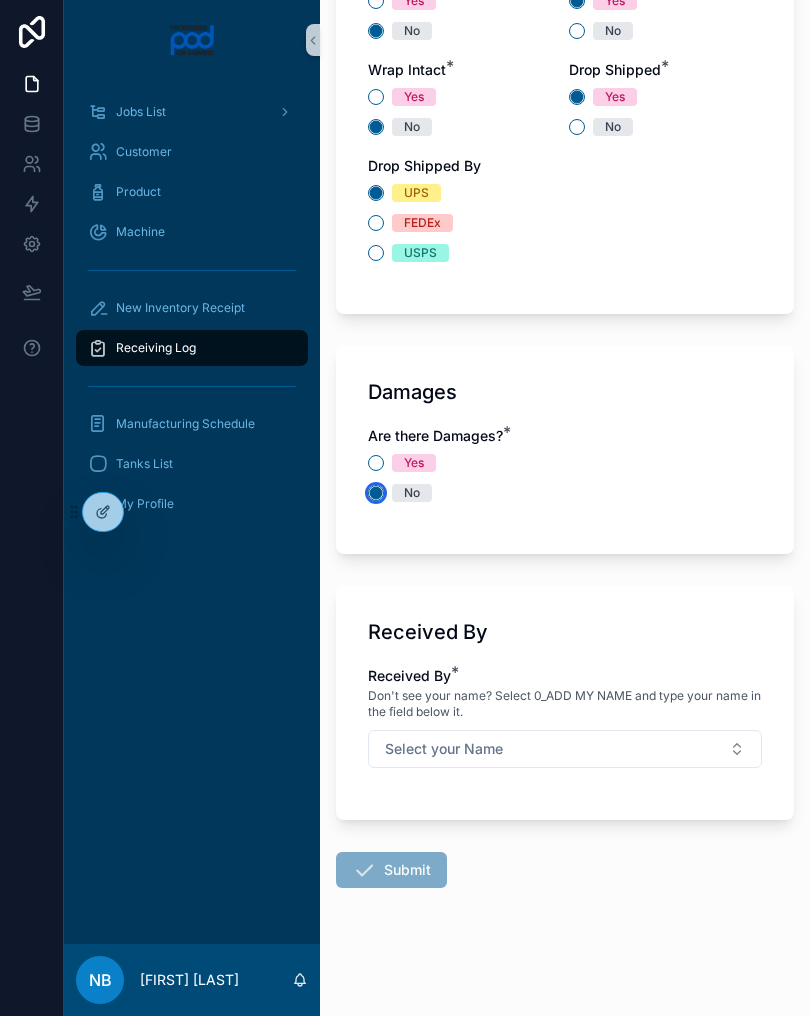 scroll, scrollTop: 1962, scrollLeft: 0, axis: vertical 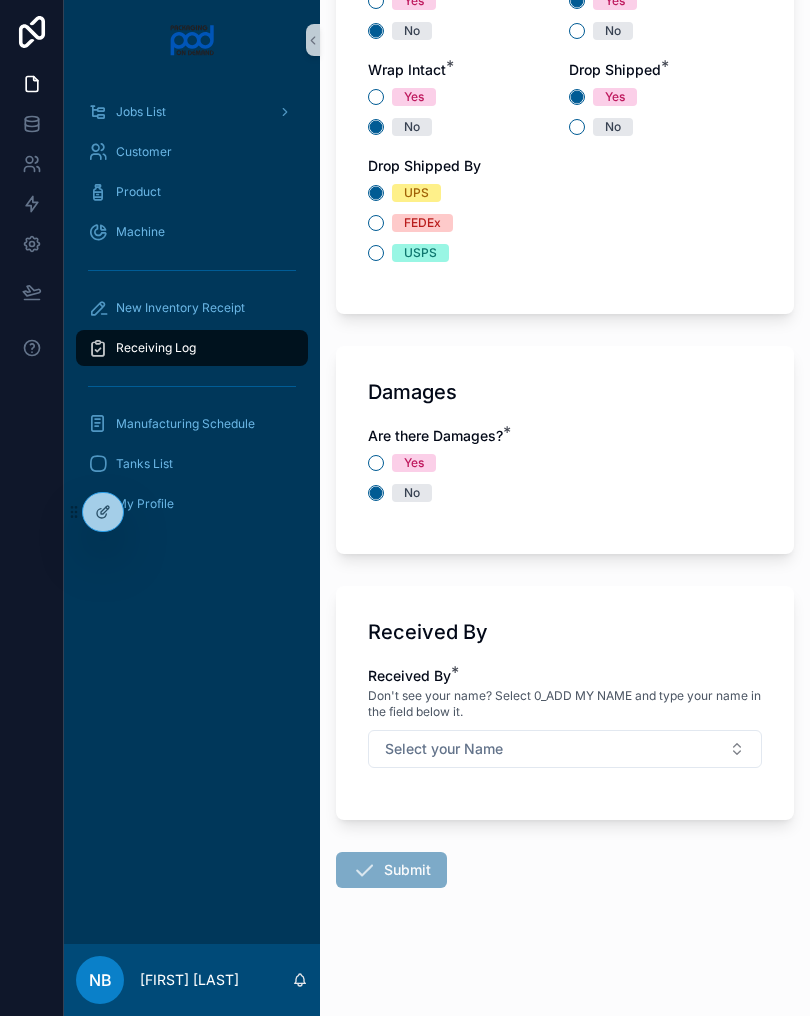 click on "Select your Name" at bounding box center [565, 749] 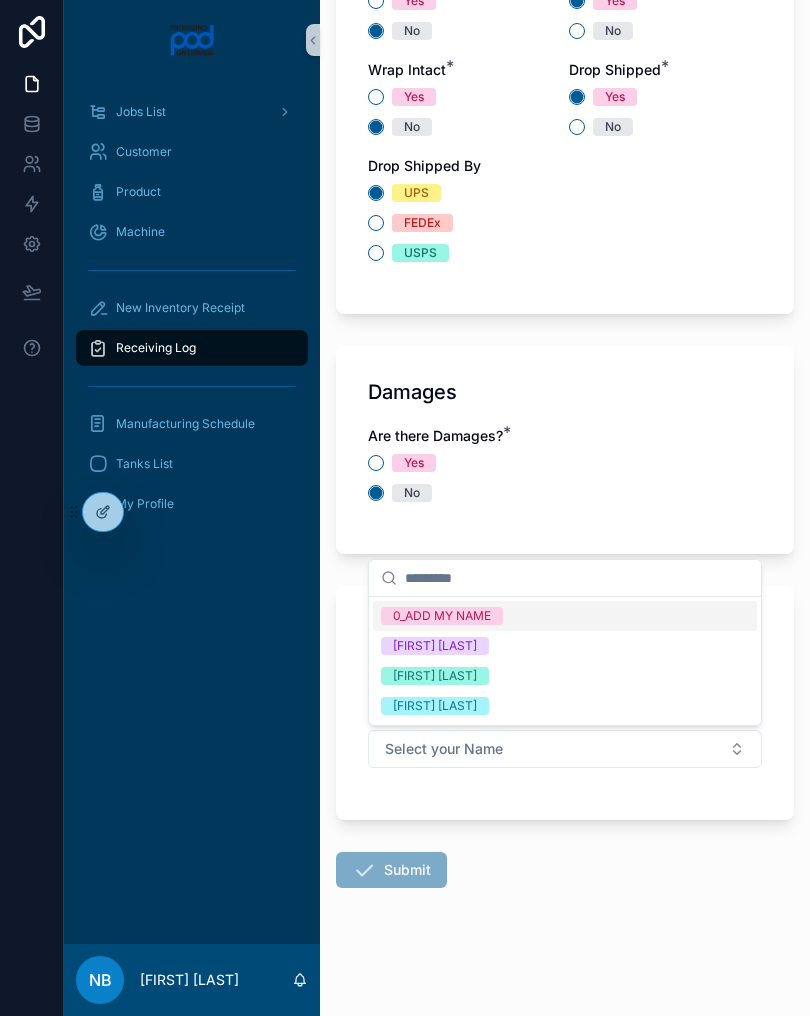 click on "[FIRST] [LAST]" at bounding box center (565, 676) 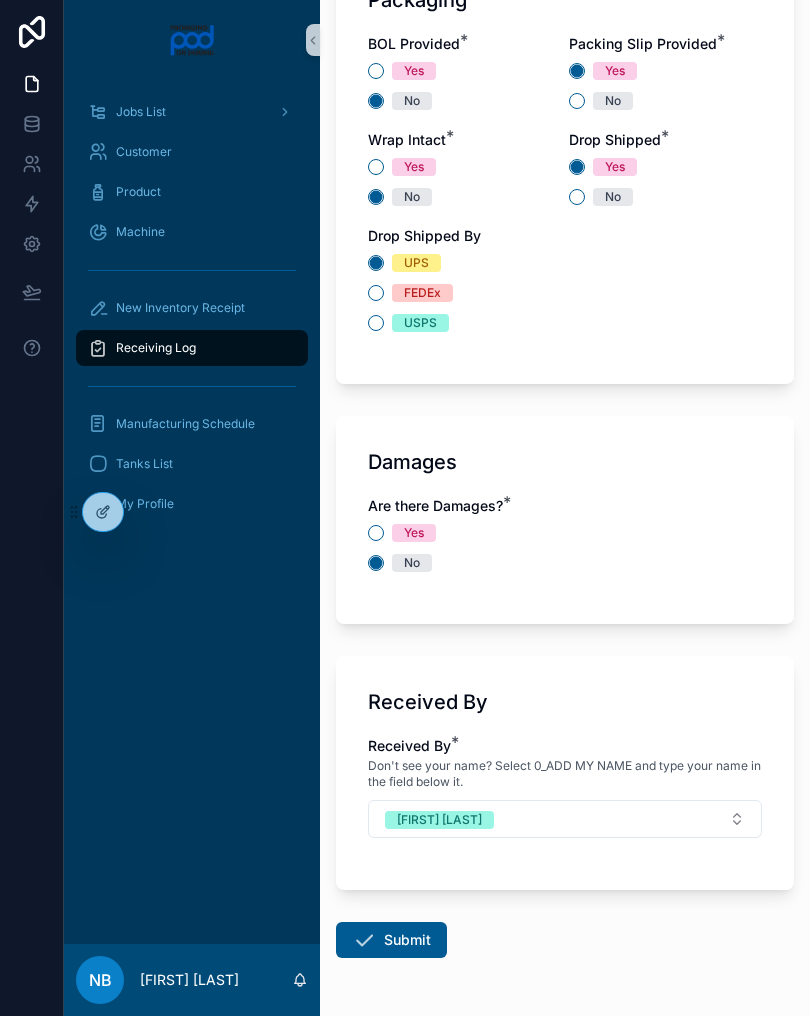 scroll, scrollTop: 1890, scrollLeft: 0, axis: vertical 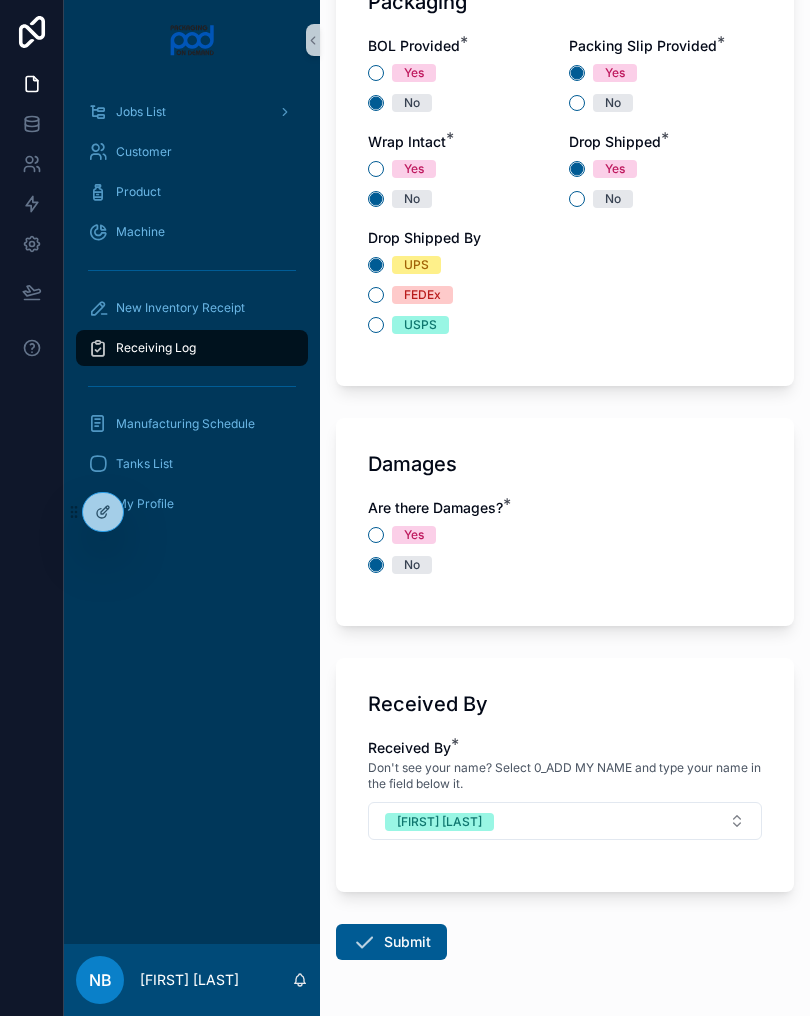 click on "Submit" at bounding box center [391, 942] 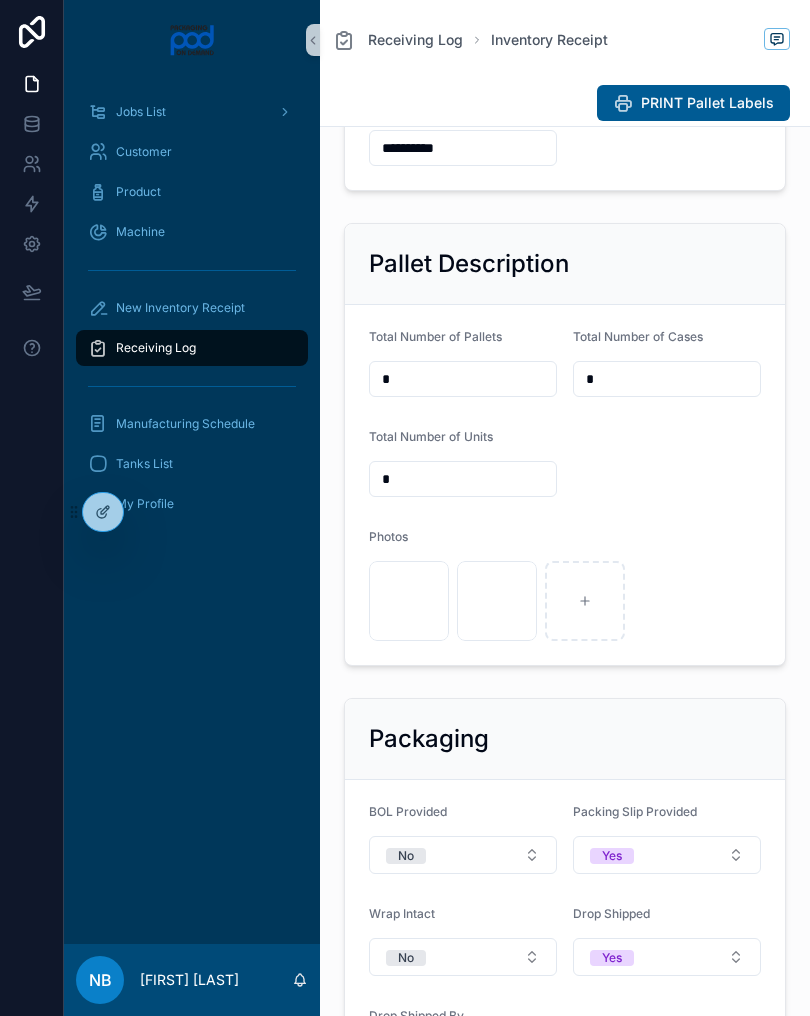 scroll, scrollTop: 465, scrollLeft: 0, axis: vertical 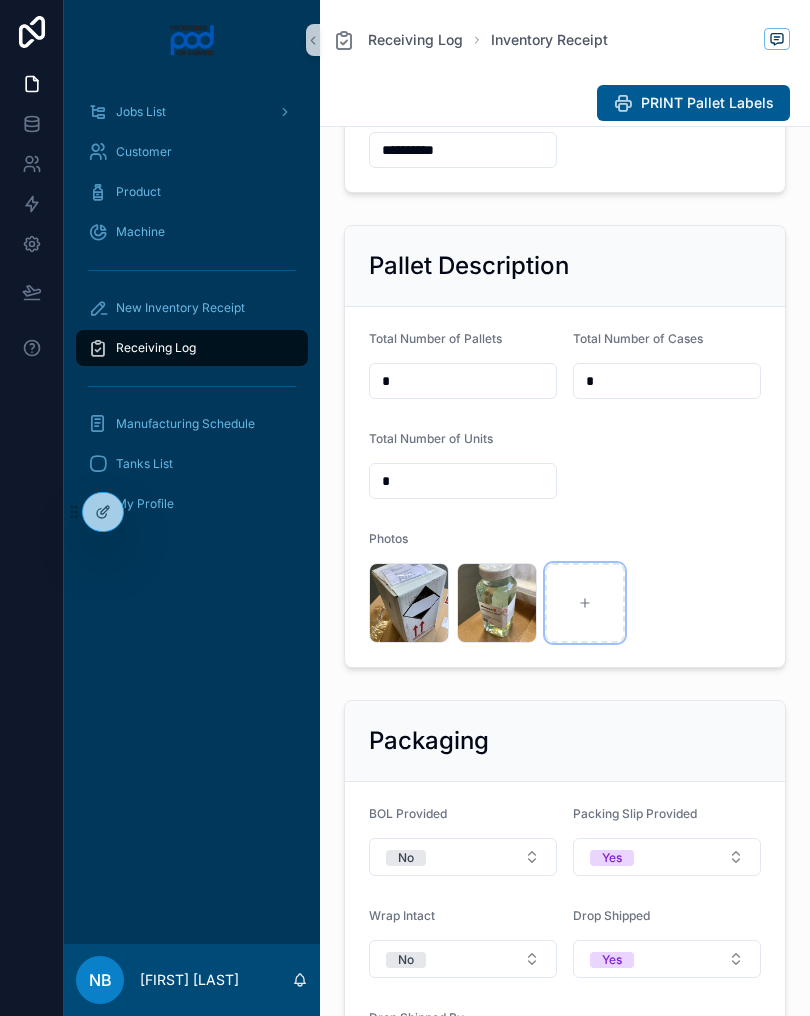 click 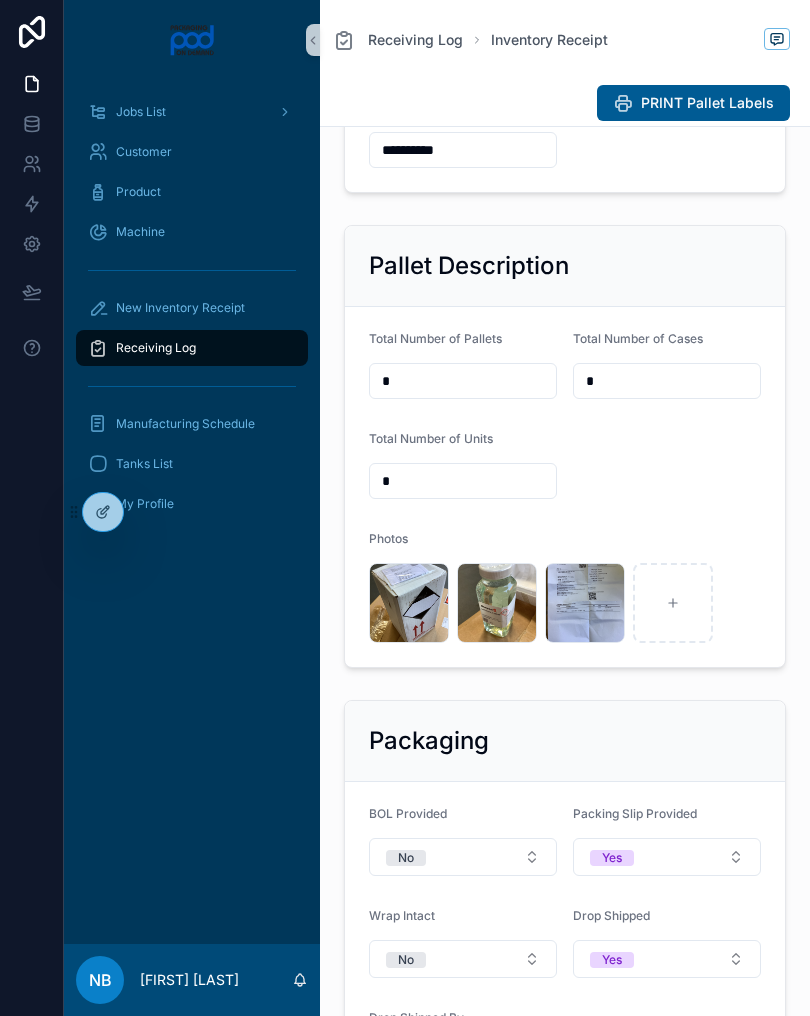 click on "New Inventory Receipt" at bounding box center (192, 308) 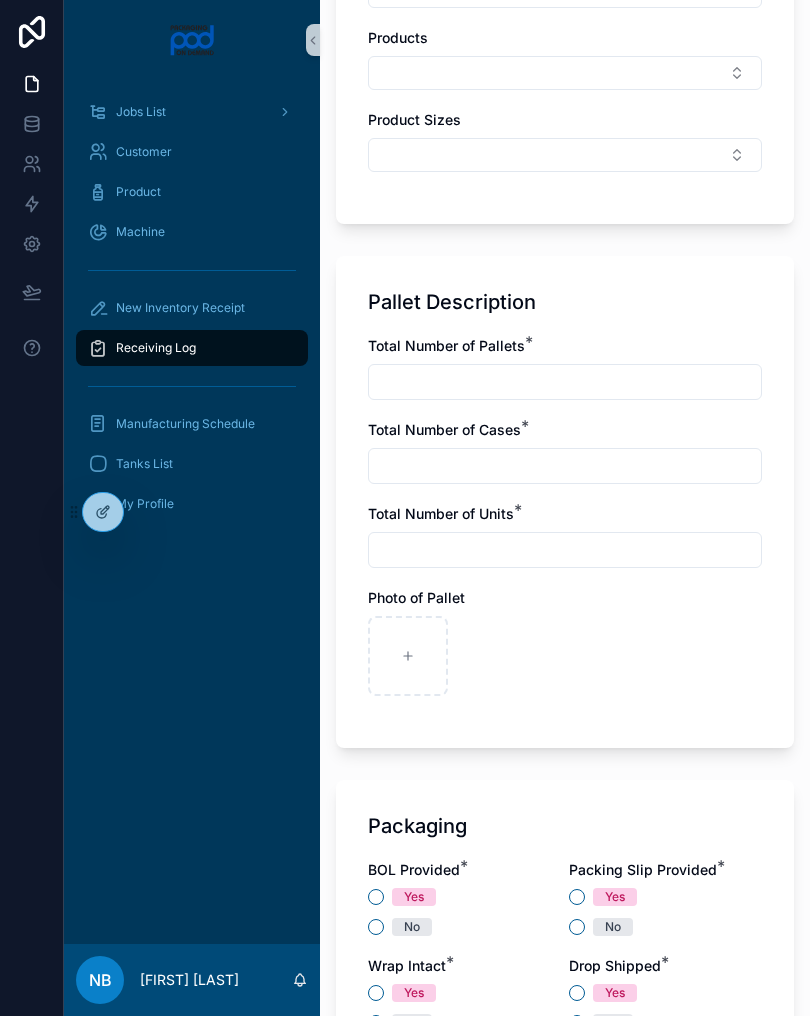 scroll, scrollTop: 1097, scrollLeft: 0, axis: vertical 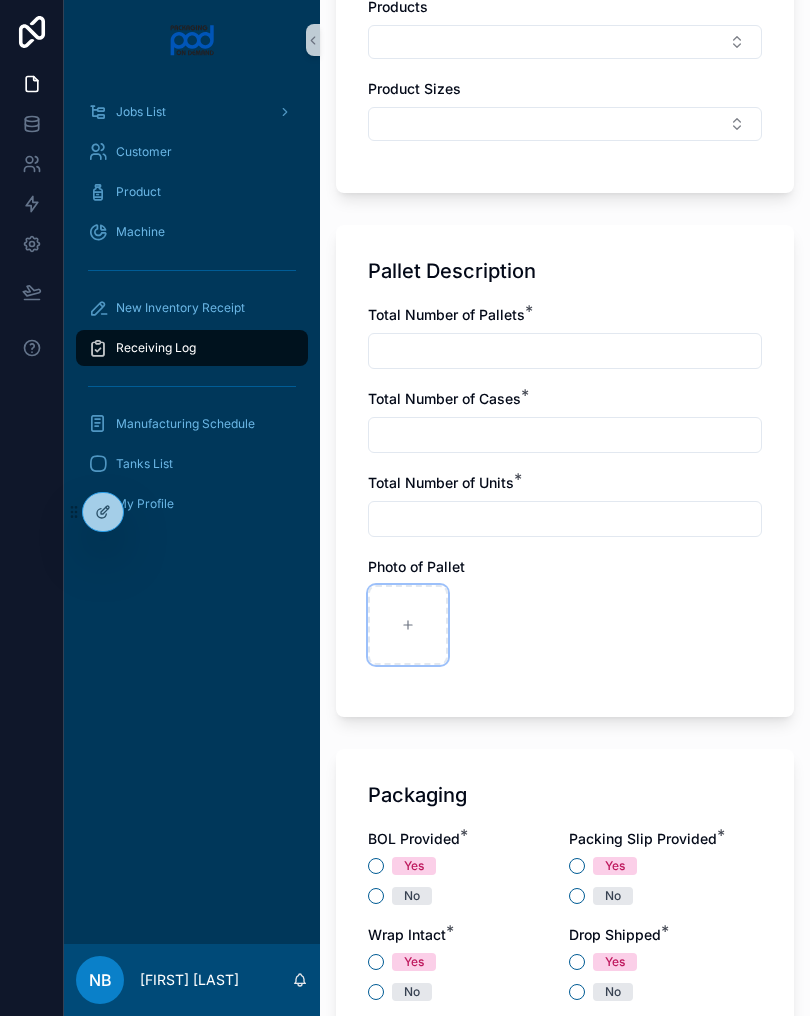 click at bounding box center (408, 625) 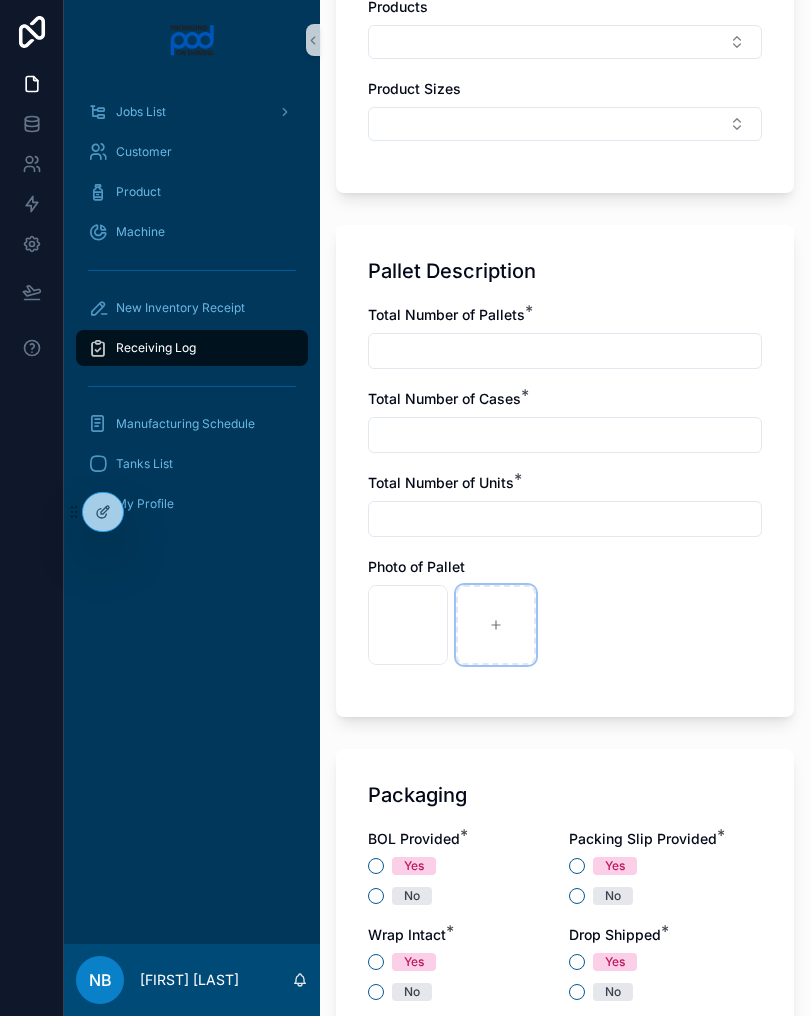 click 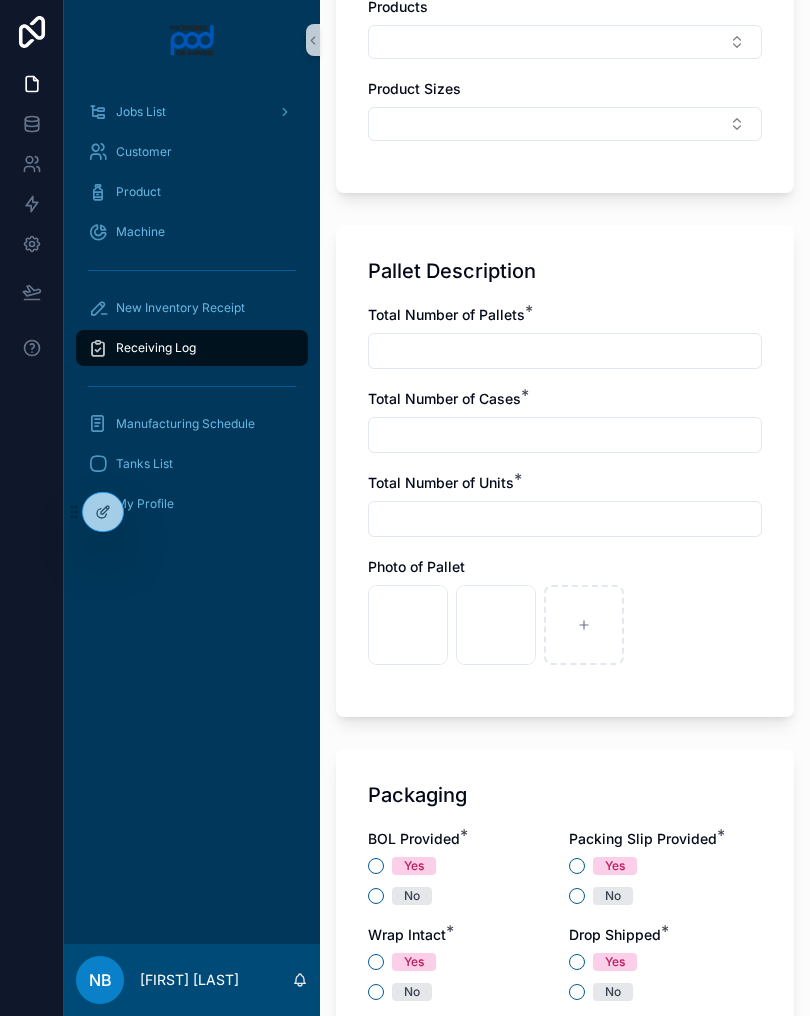 click at bounding box center [565, 351] 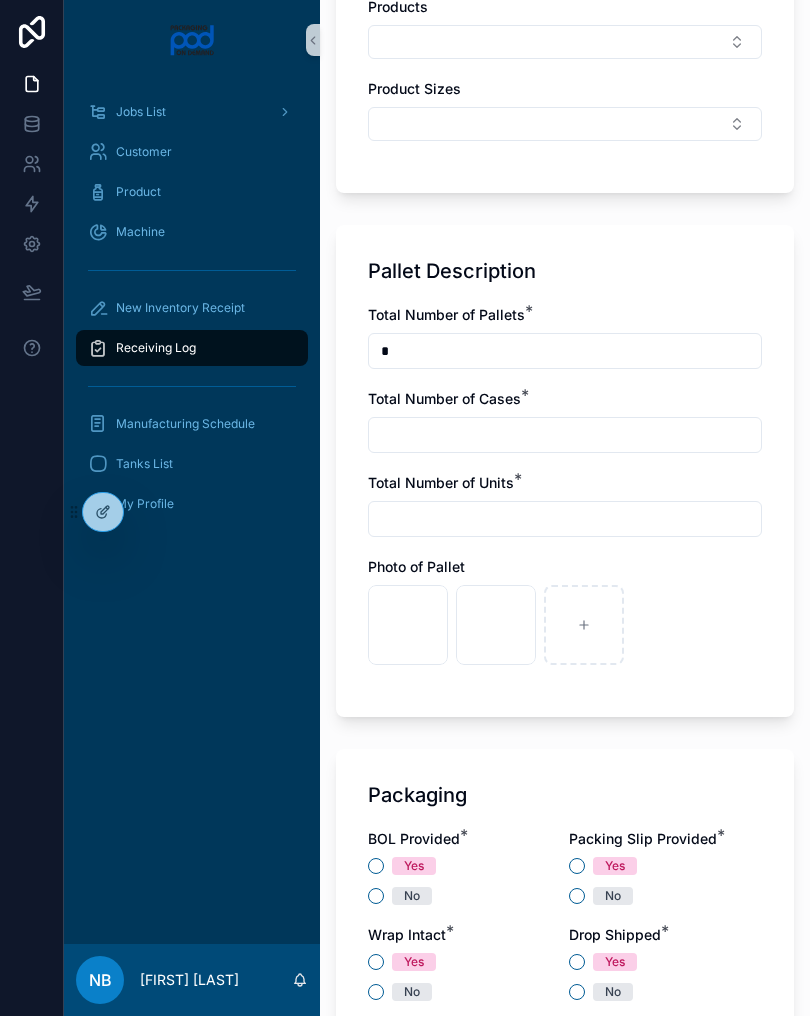 type on "*" 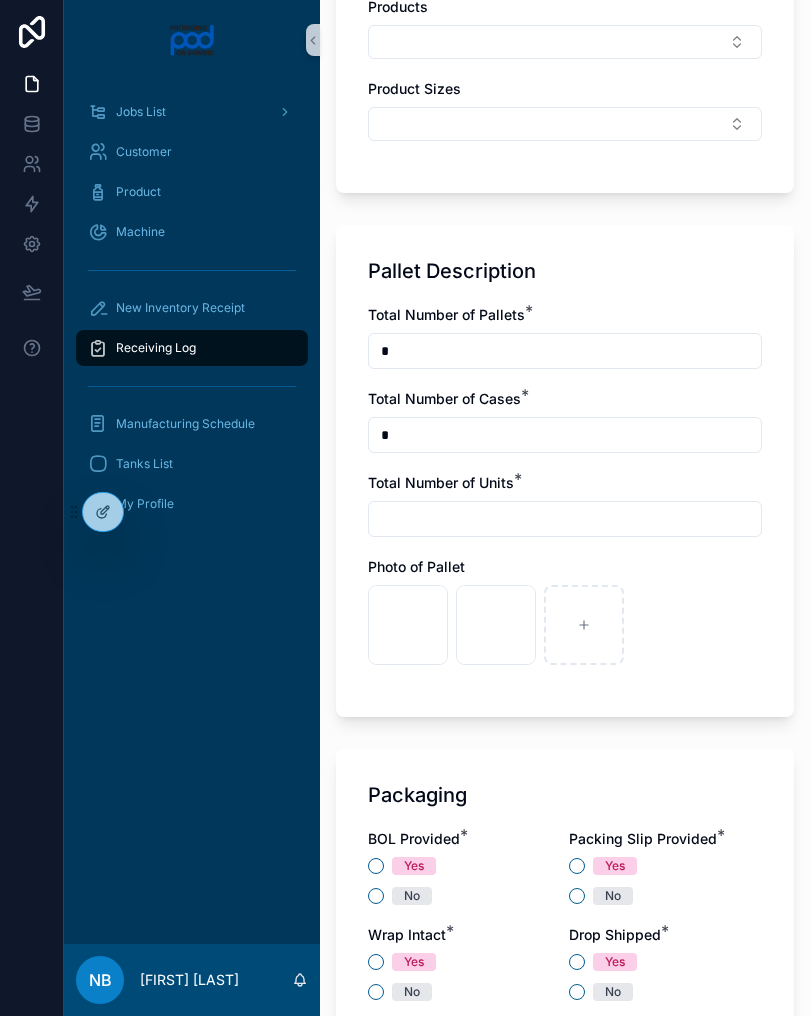 type on "*" 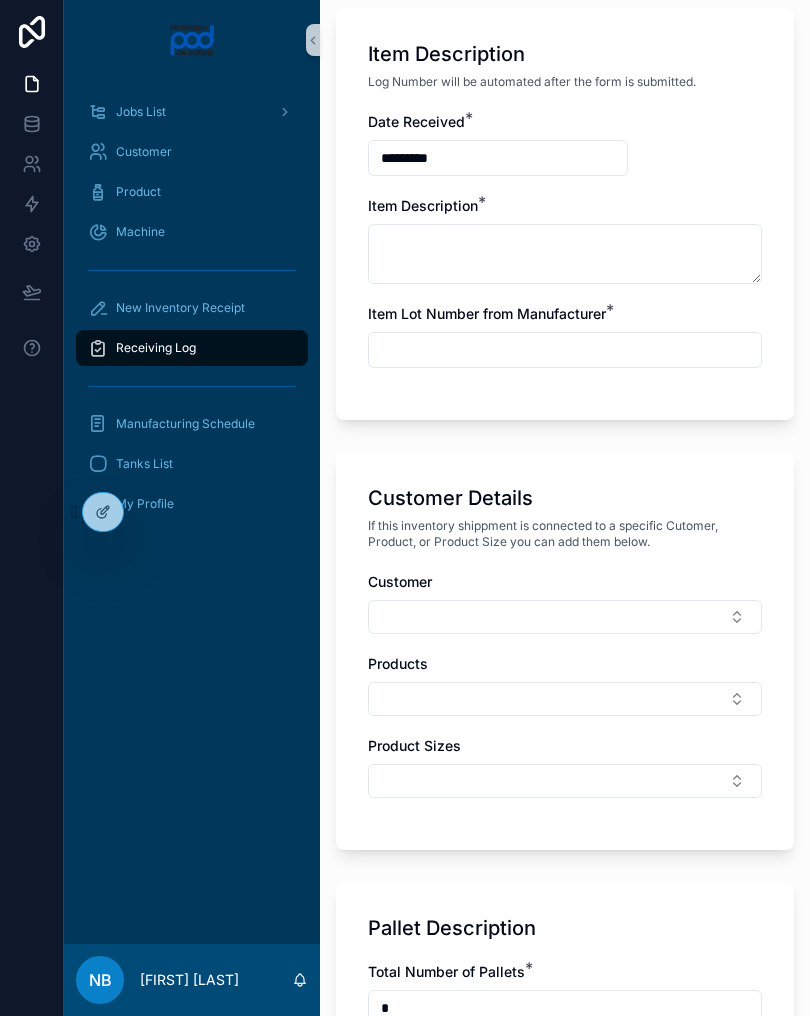 scroll, scrollTop: 403, scrollLeft: 0, axis: vertical 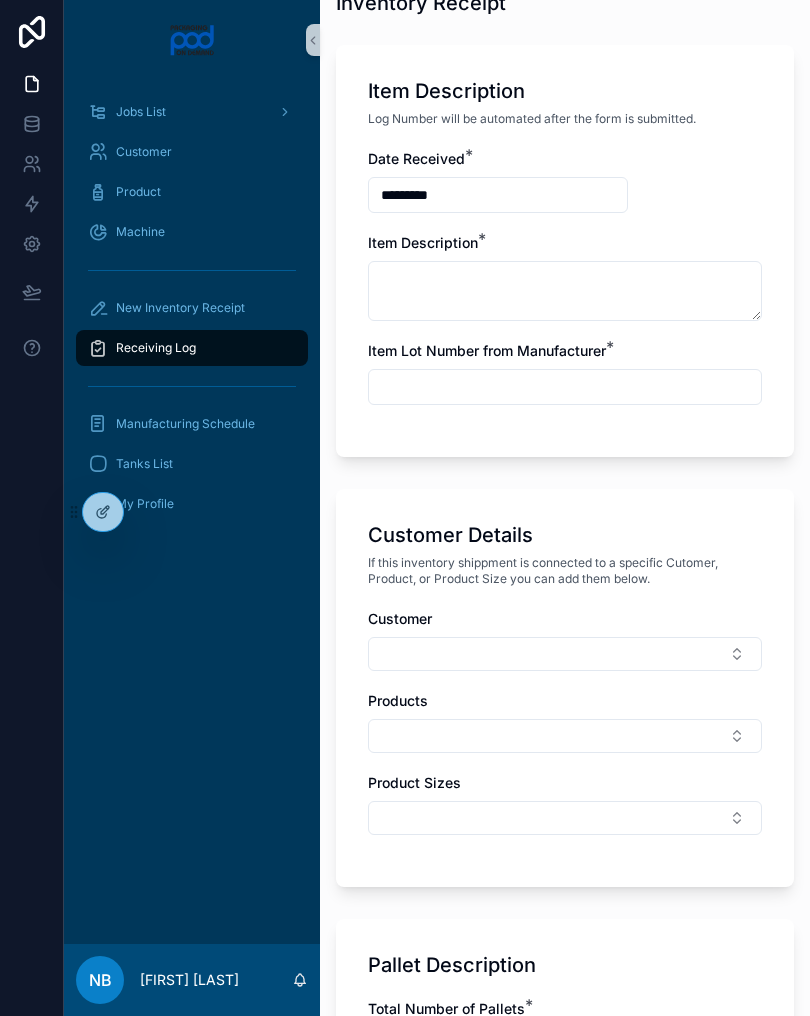 type on "*" 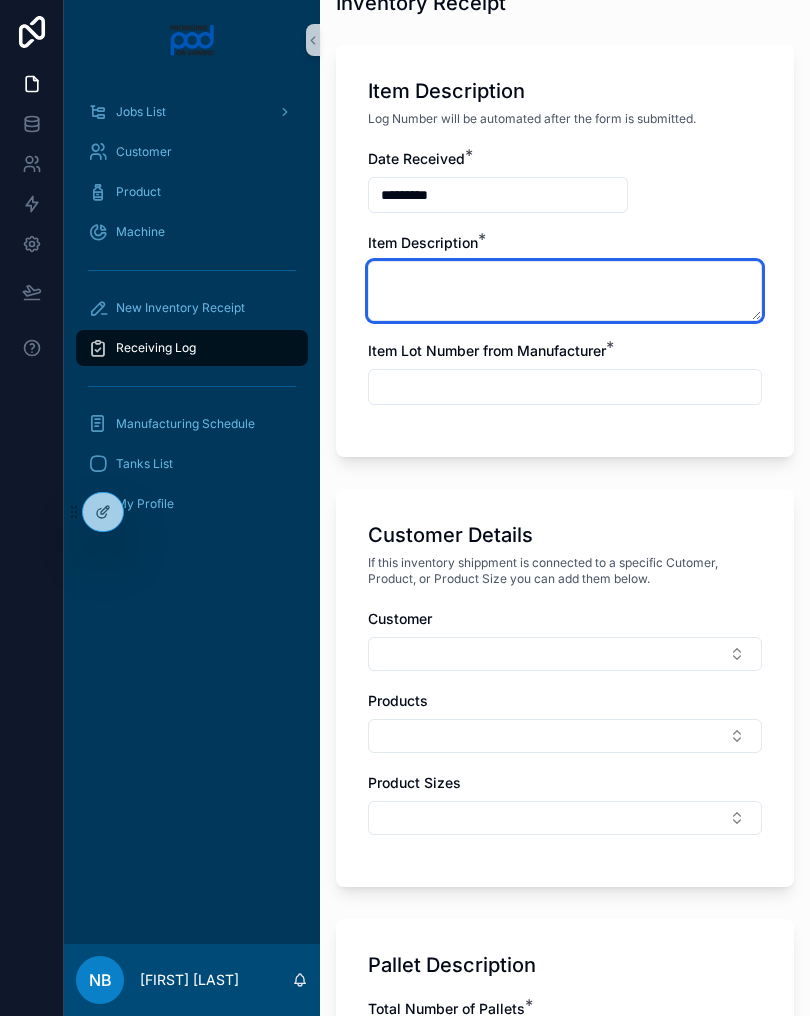 click at bounding box center [565, 291] 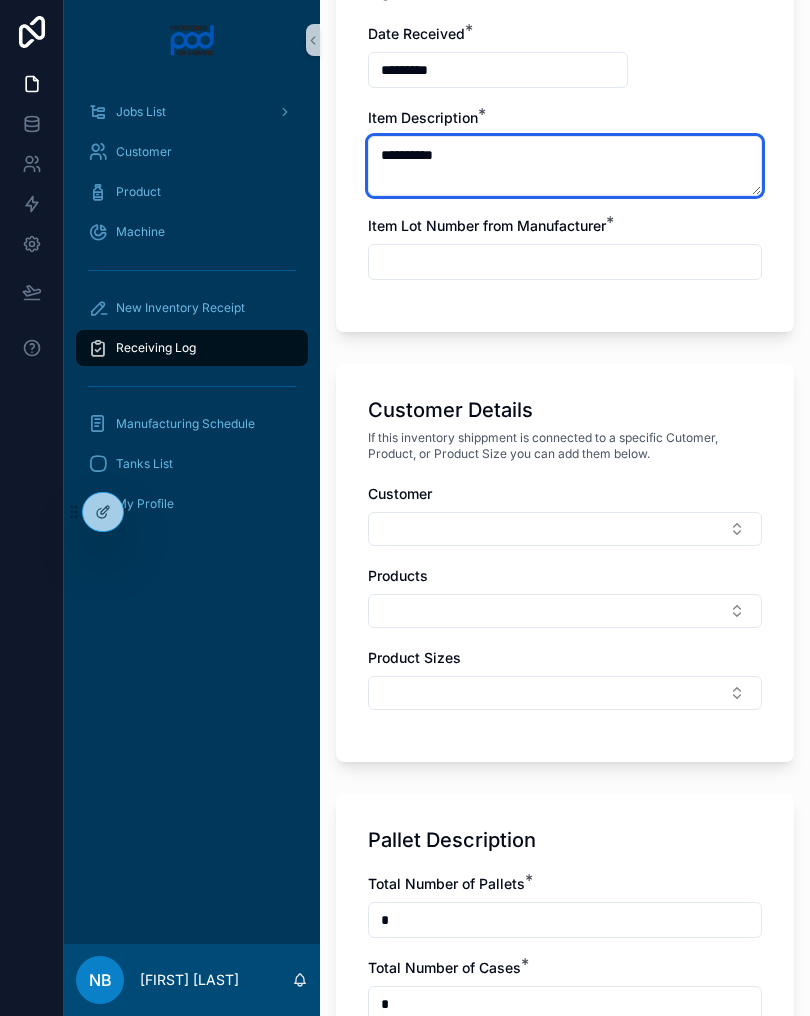 scroll, scrollTop: 554, scrollLeft: 0, axis: vertical 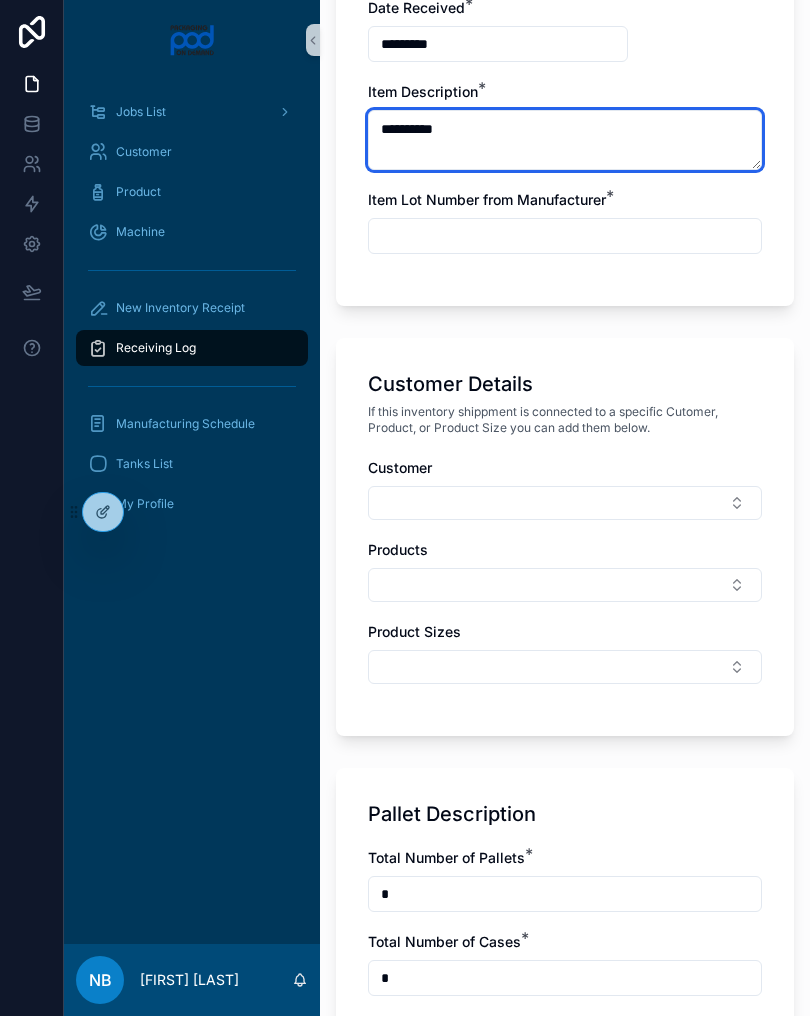 type on "**********" 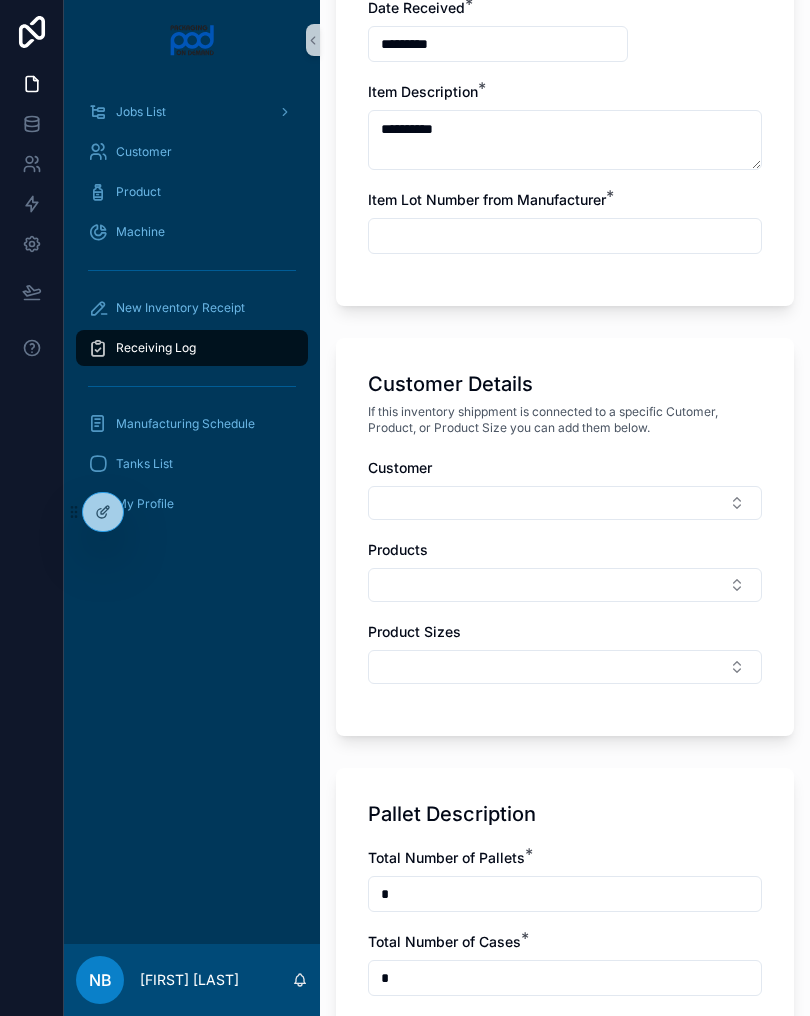 click at bounding box center (565, 236) 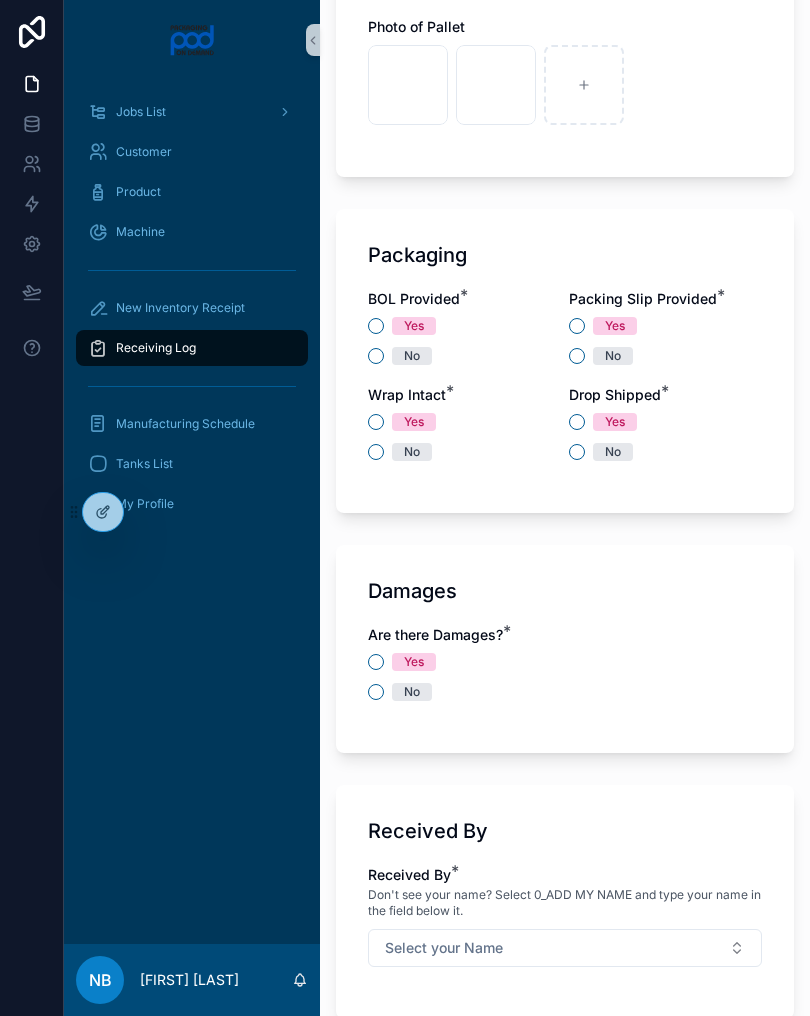 scroll, scrollTop: 1652, scrollLeft: 0, axis: vertical 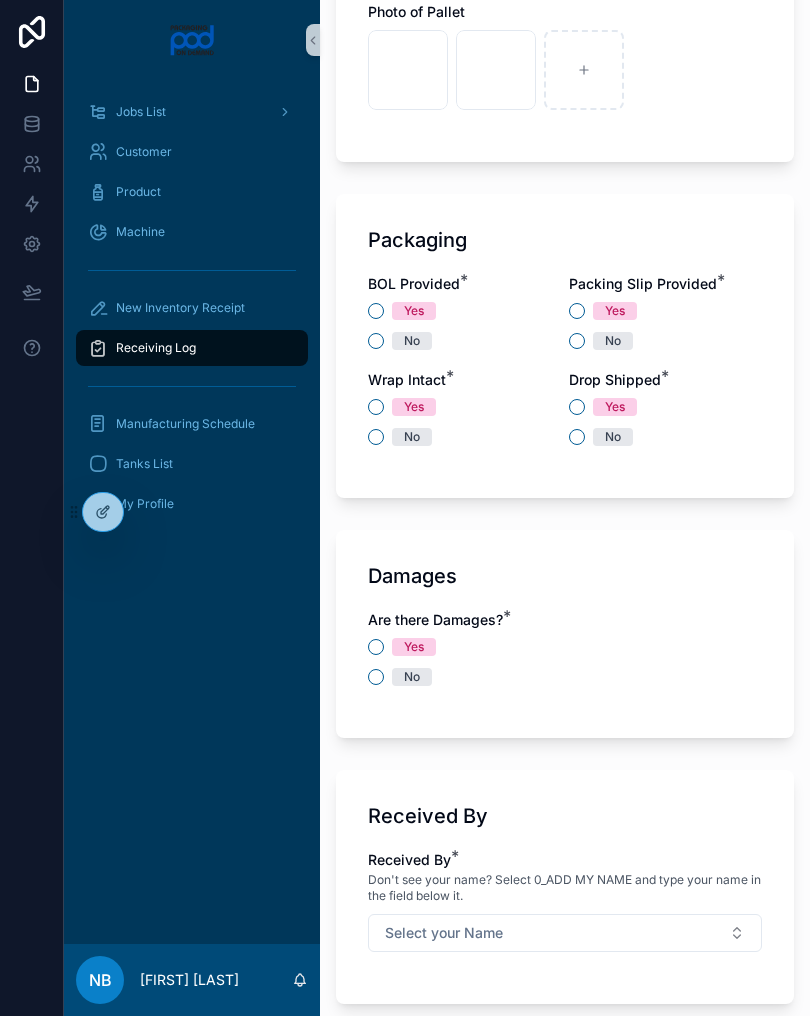 type on "******" 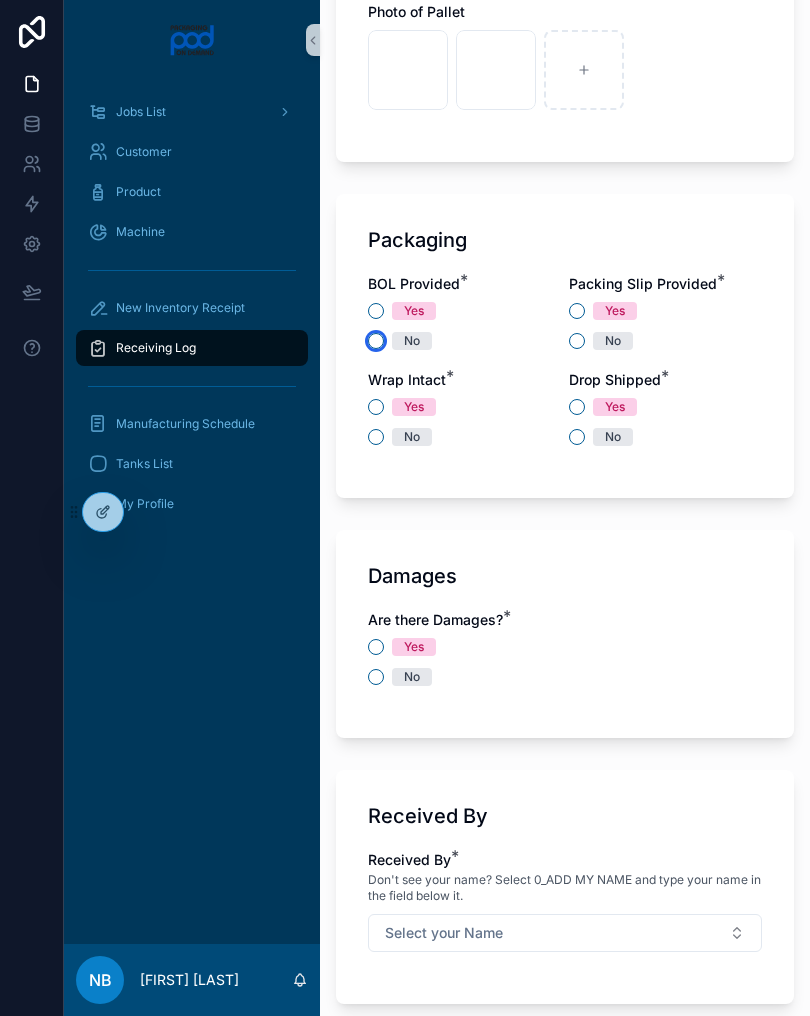 click on "No" at bounding box center (376, 341) 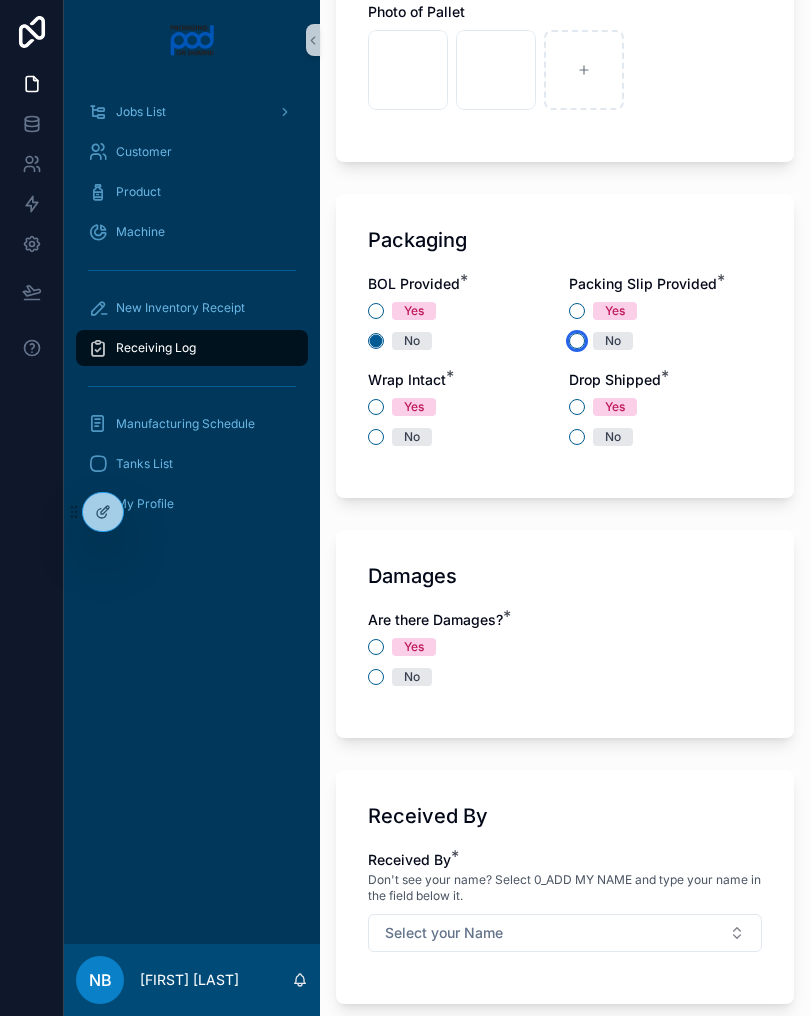 click on "No" at bounding box center [577, 341] 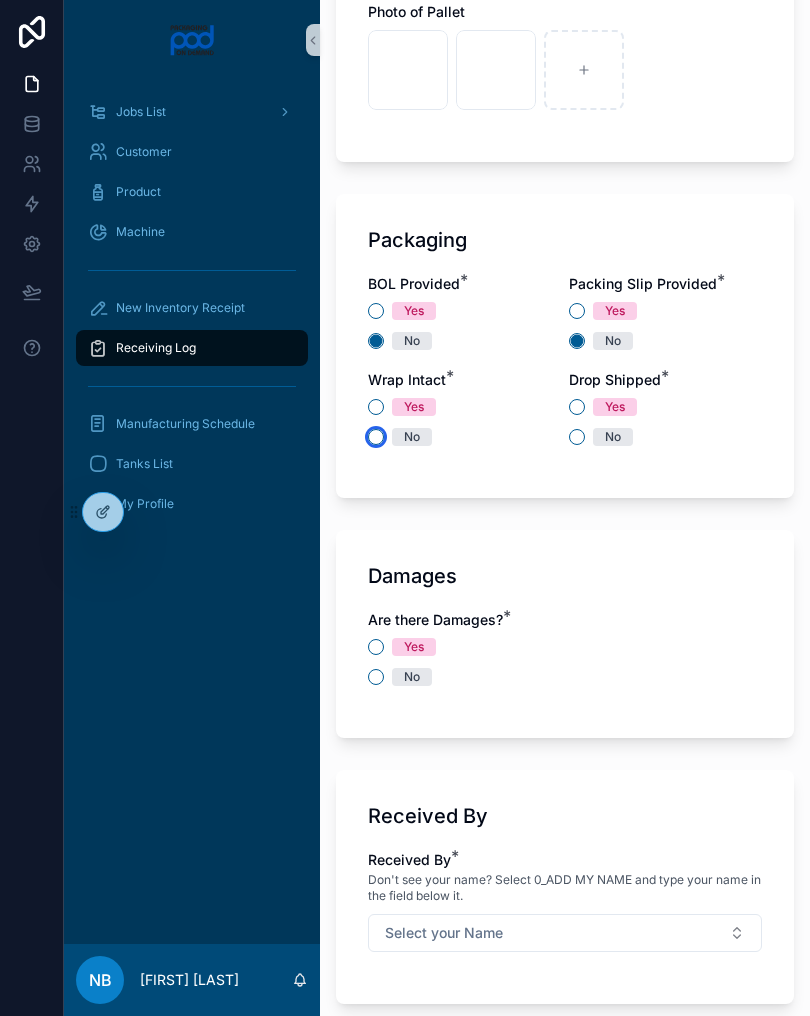 click on "No" at bounding box center (376, 437) 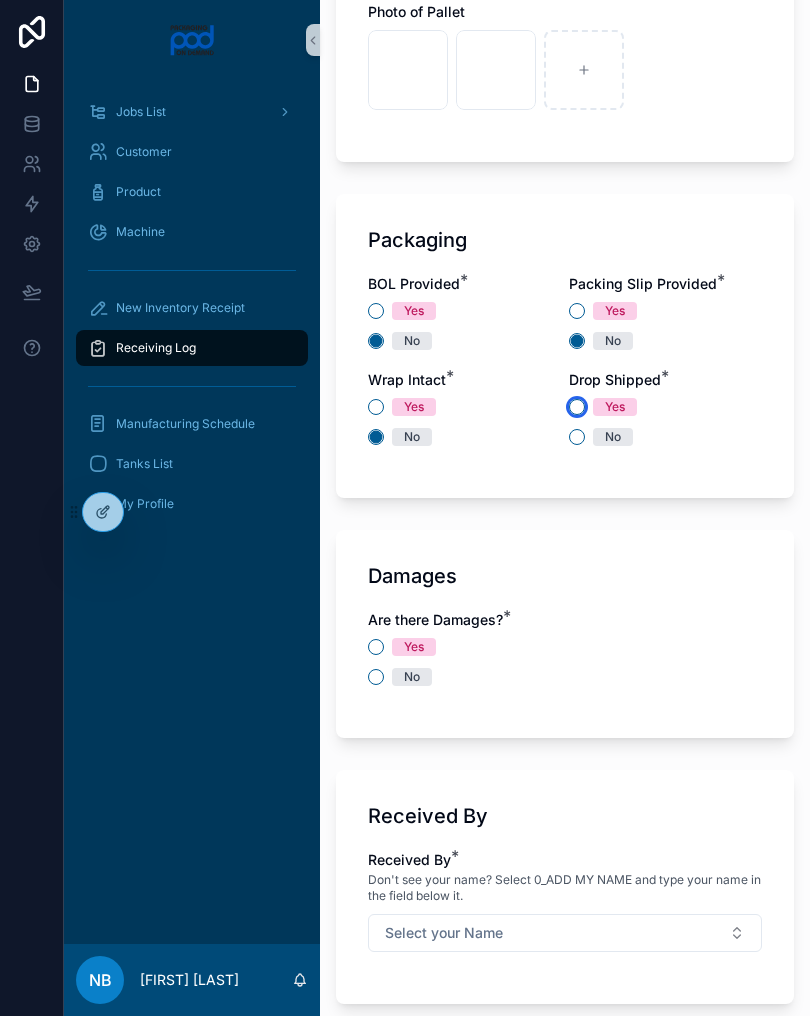click on "Yes" at bounding box center (577, 407) 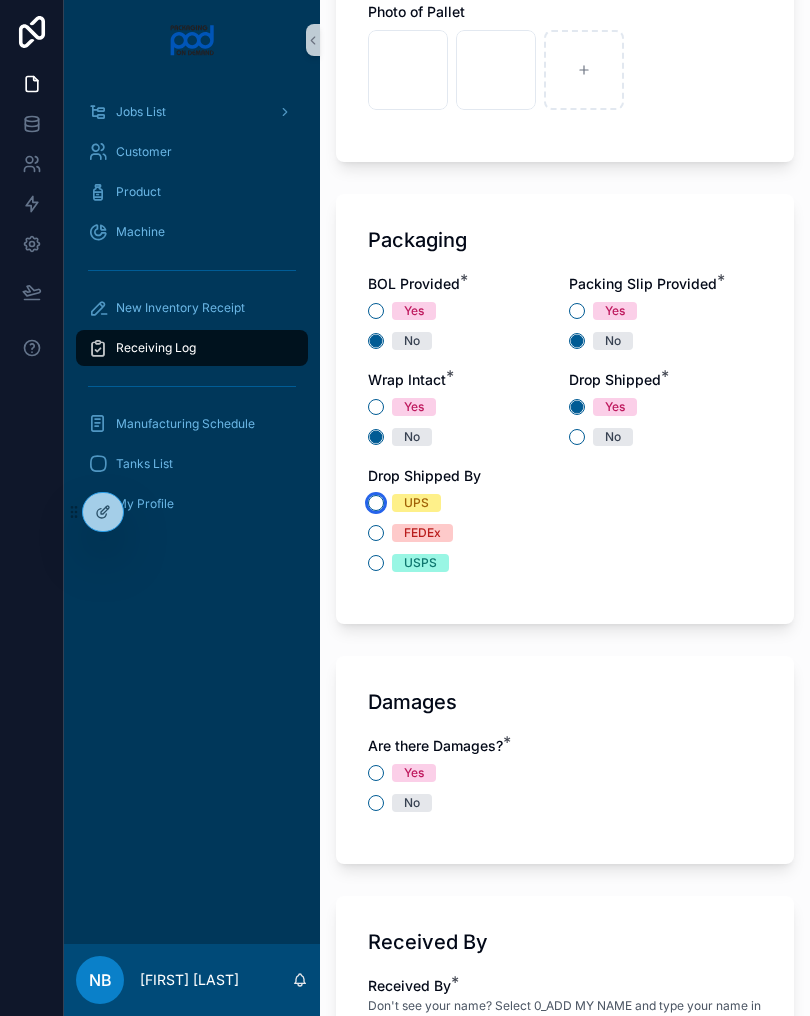 click on "UPS" at bounding box center [376, 503] 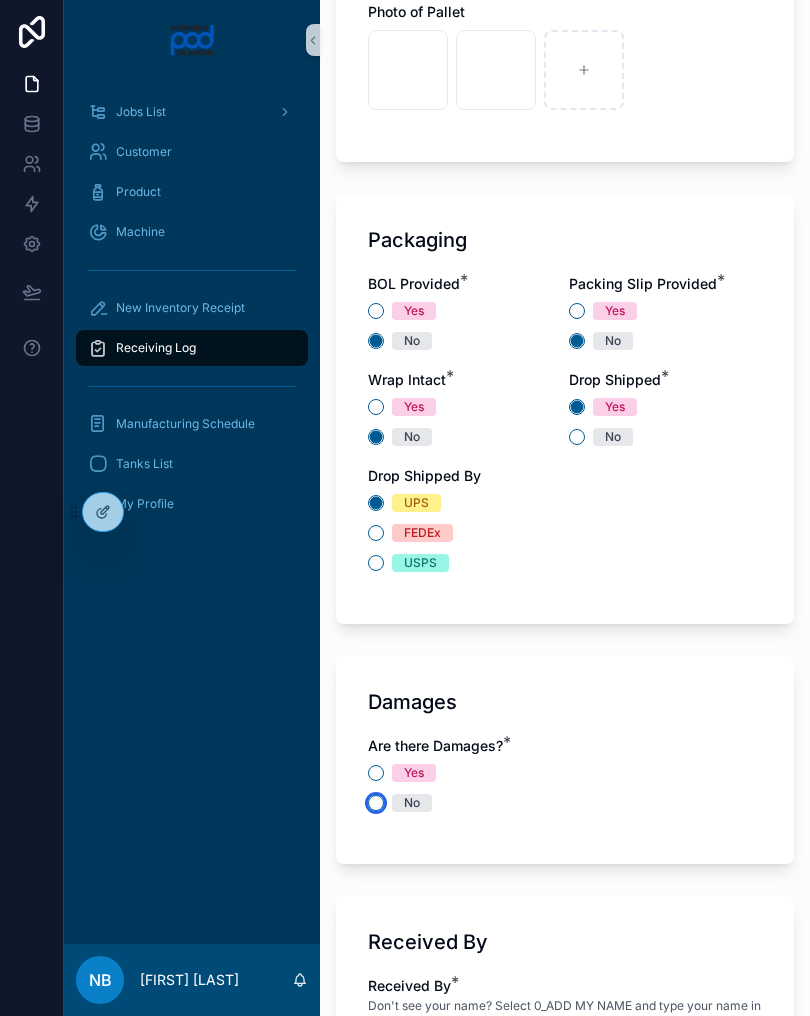 click on "No" at bounding box center (376, 803) 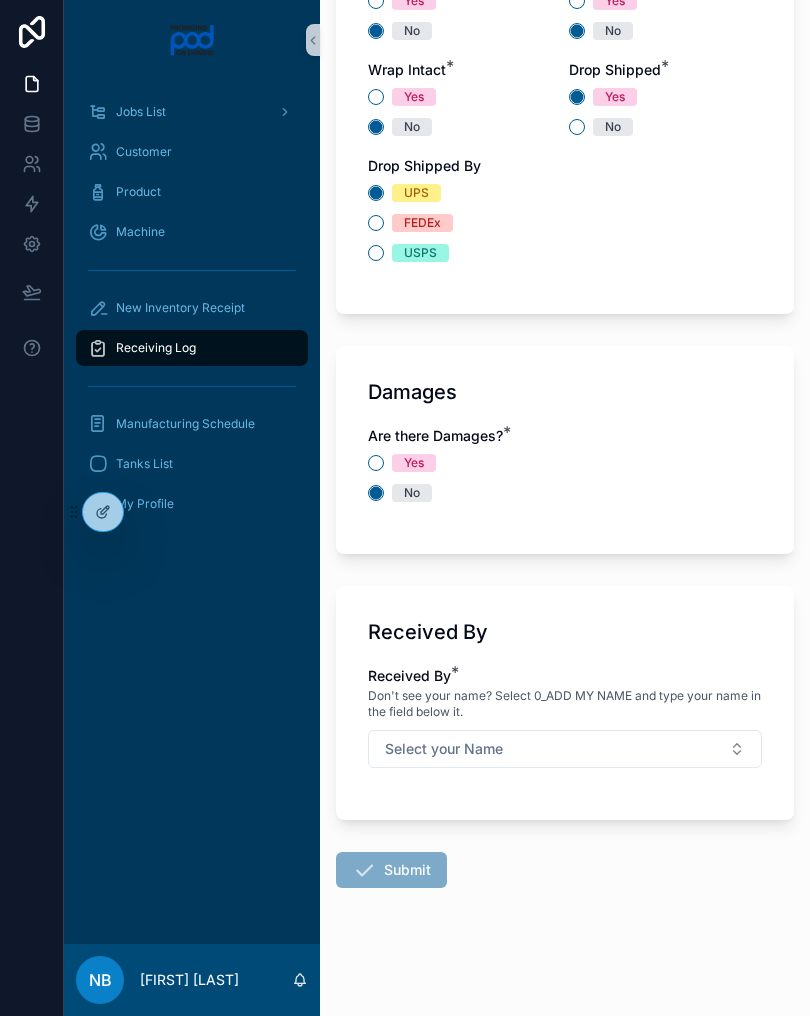 click on "Select your Name" at bounding box center [565, 749] 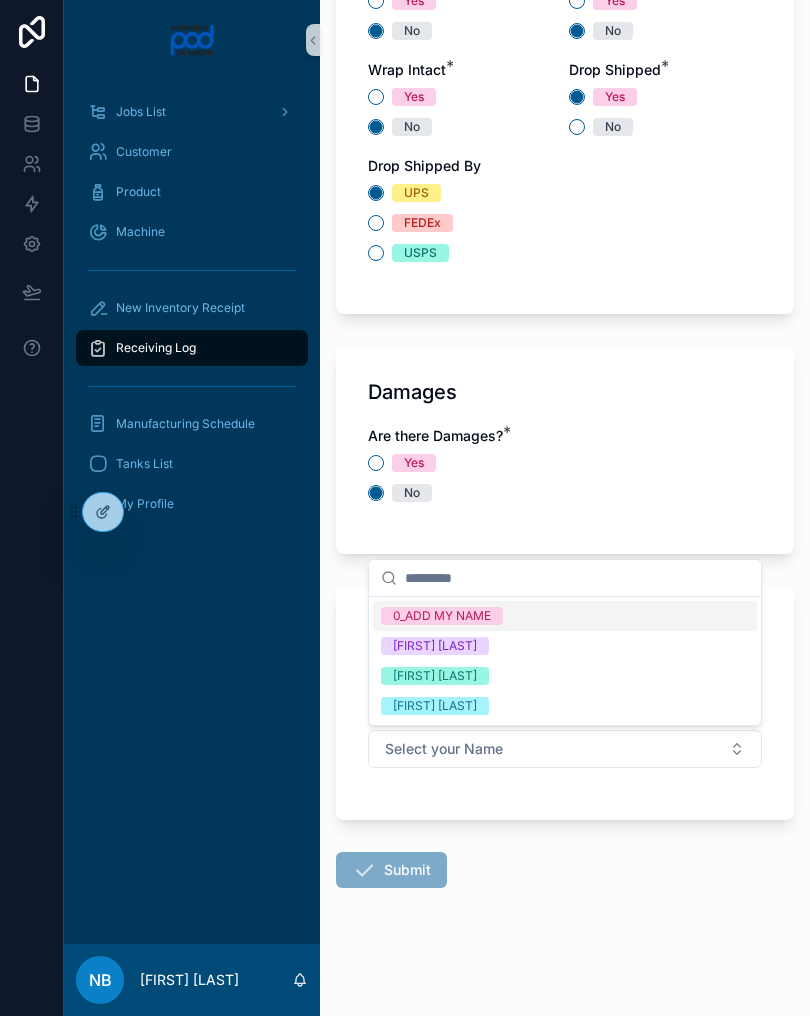 click on "[FIRST] [LAST]" at bounding box center [565, 676] 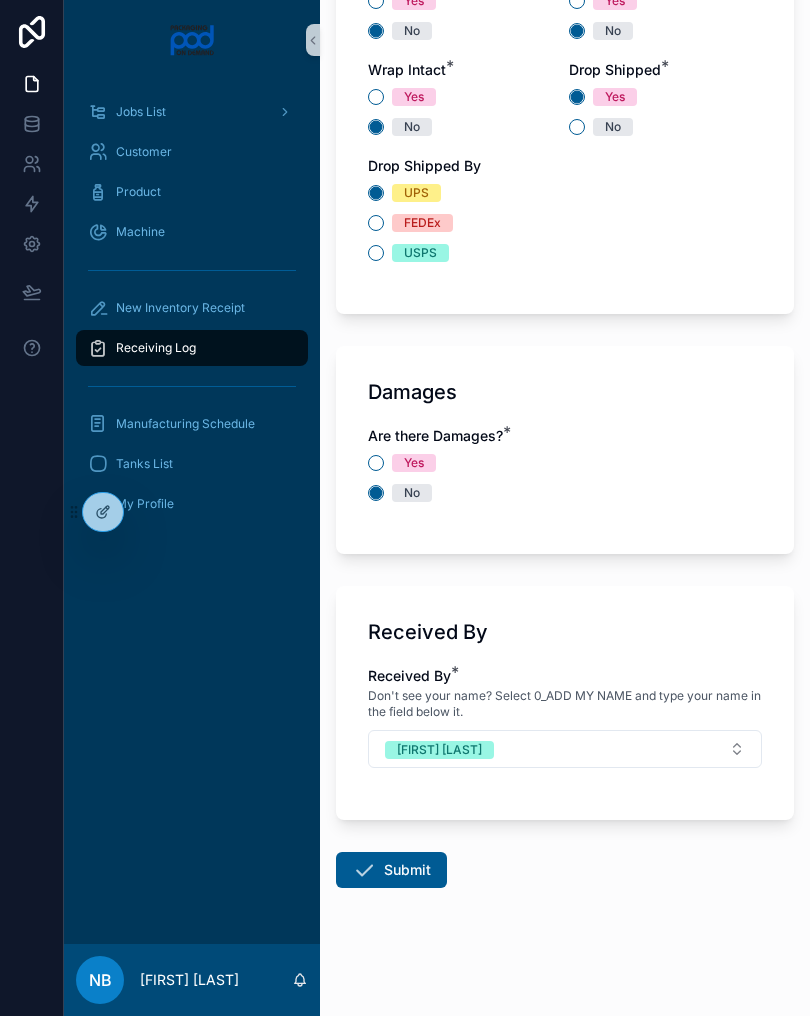 click on "Submit" at bounding box center (391, 870) 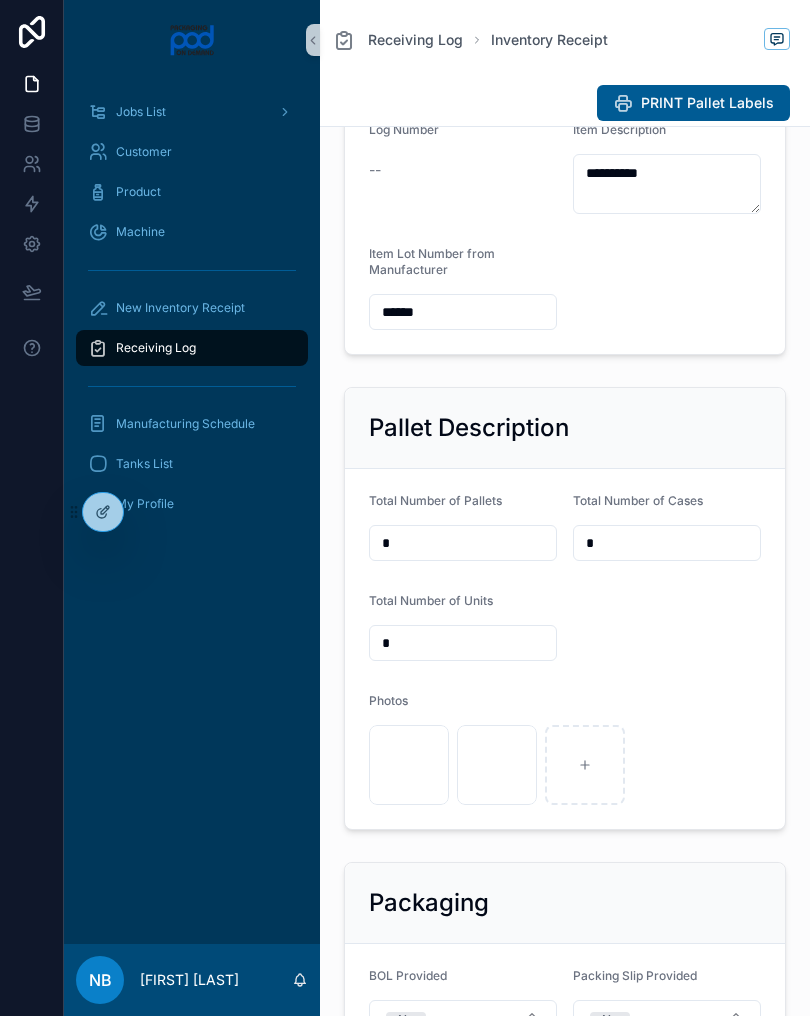 scroll, scrollTop: 394, scrollLeft: 0, axis: vertical 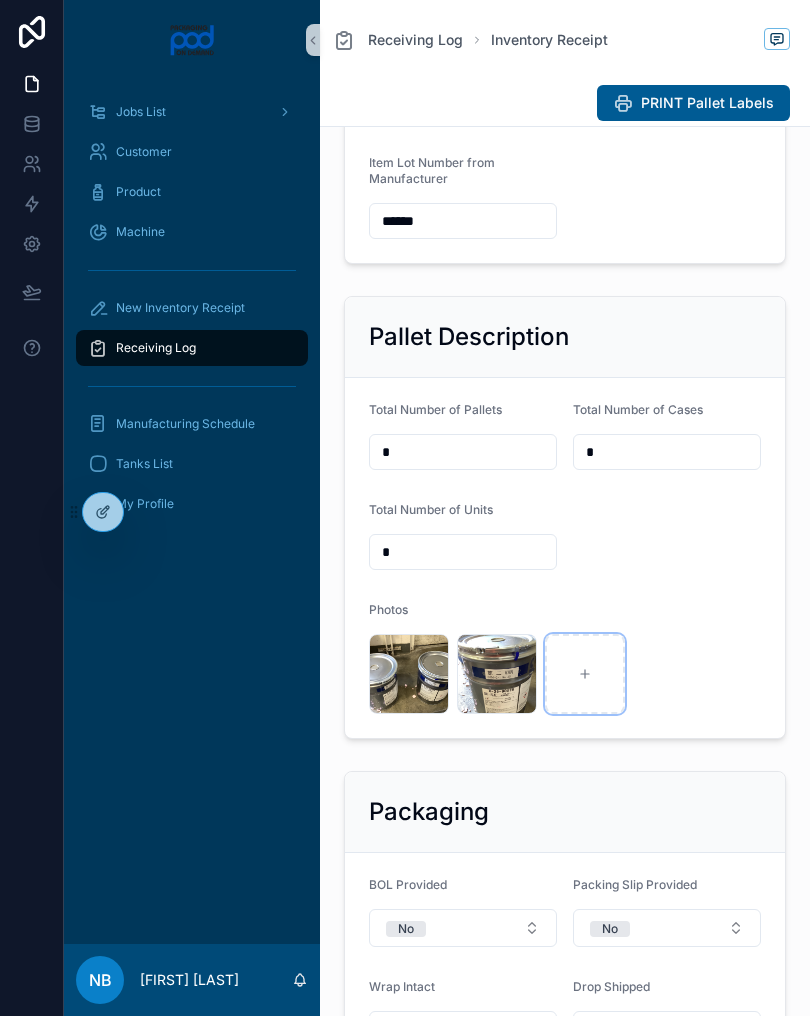 click at bounding box center (585, 674) 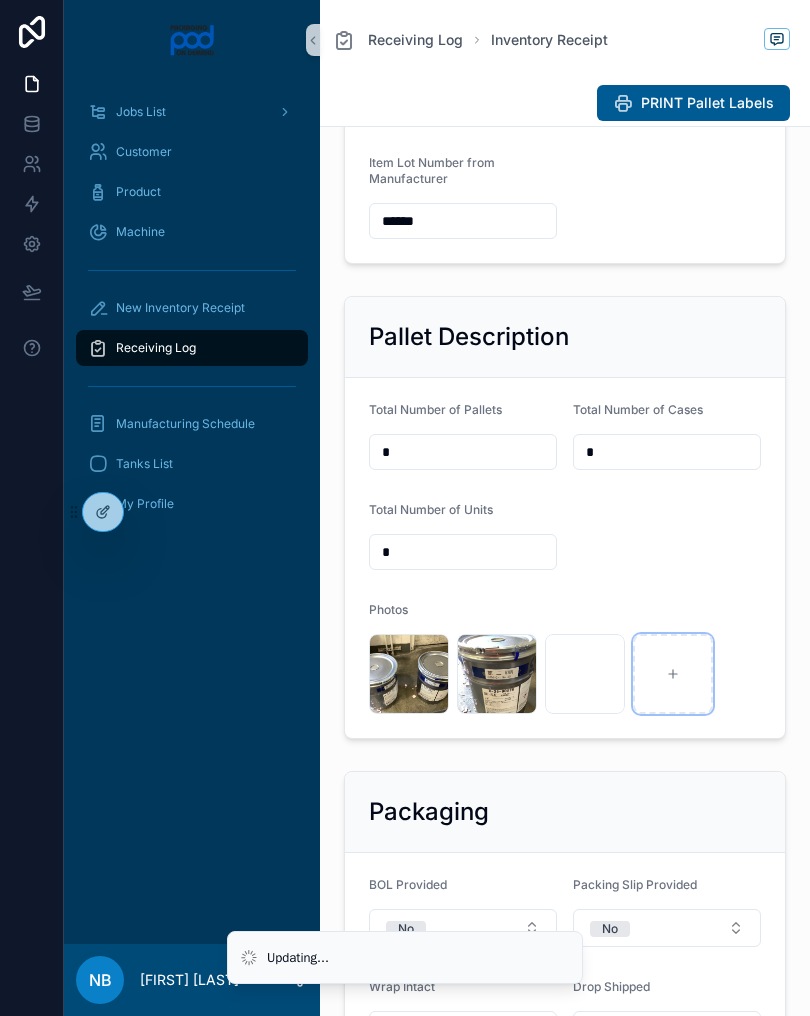 click at bounding box center (673, 674) 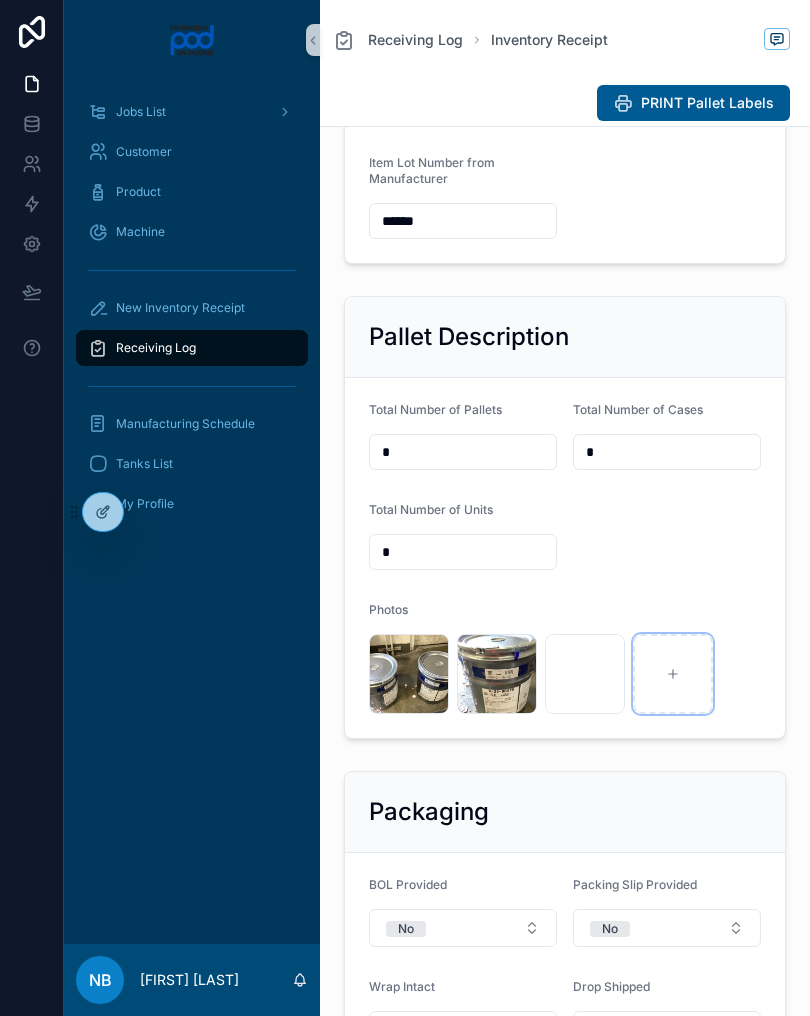 type on "**********" 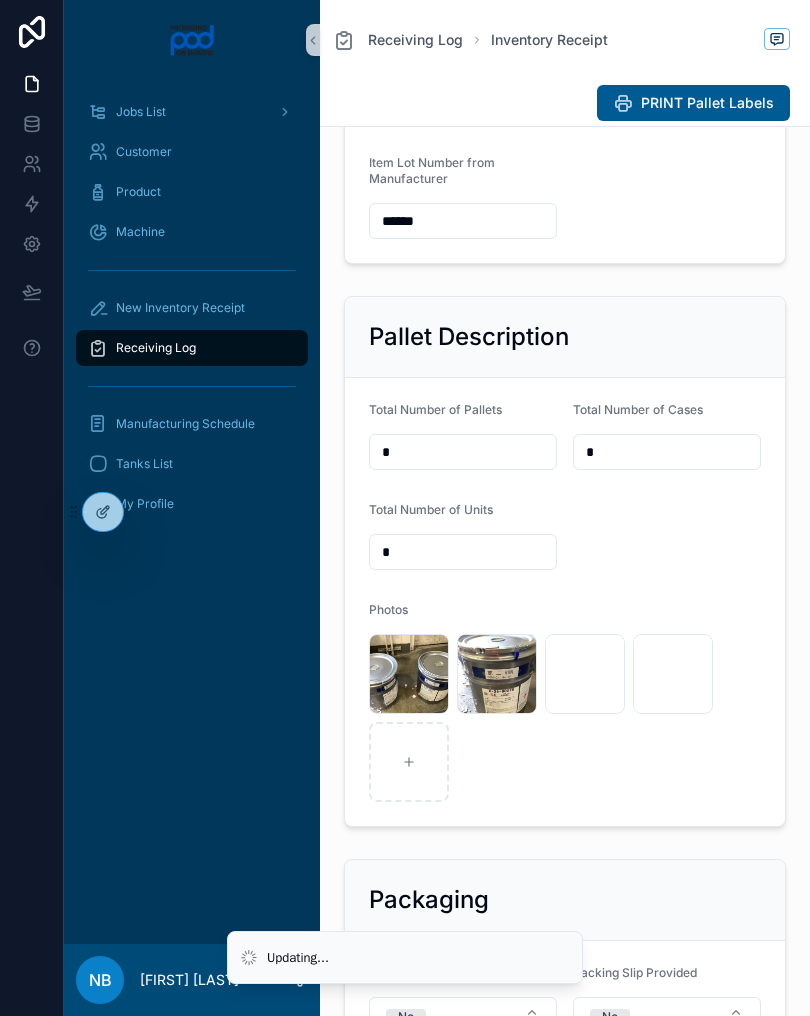 click on "Jobs List Customer Product Machine New Inventory Receipt Receiving Log Manufacturing Schedule Tanks List My Profile" at bounding box center [192, 314] 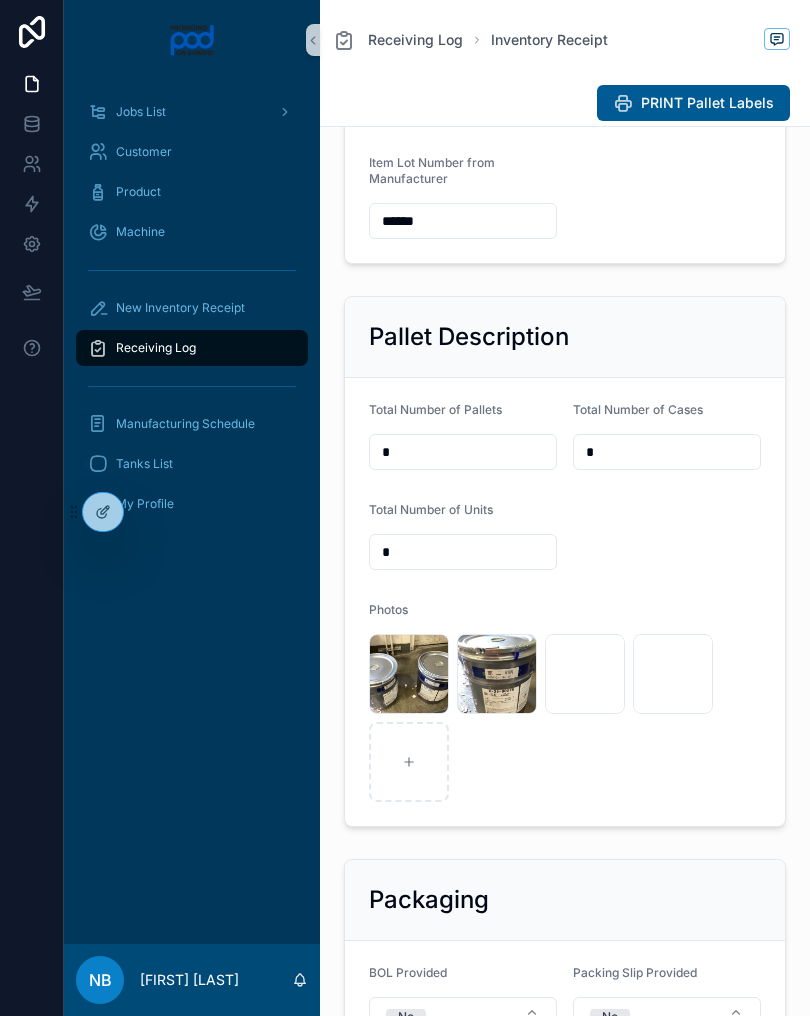 scroll, scrollTop: 358, scrollLeft: 0, axis: vertical 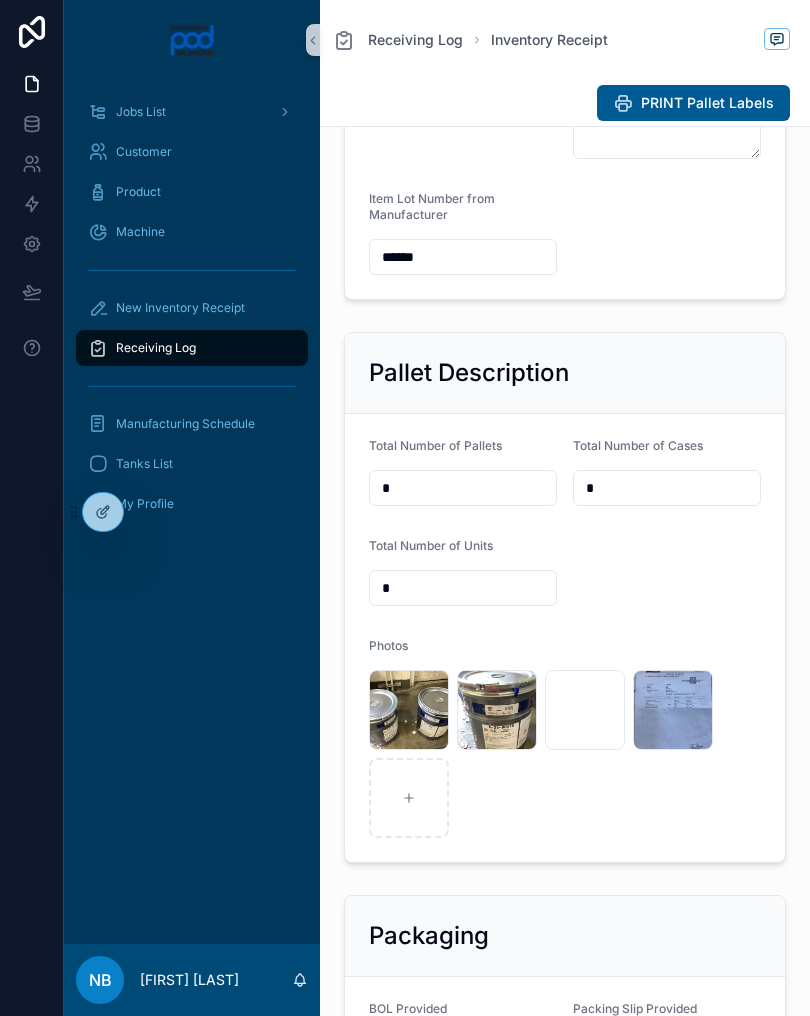 click on "Total Number of Pallets * Total Number of Cases * Total Number of Units * Photos image .jpg image .jpg image .jpg image .jpg" at bounding box center (565, 638) 